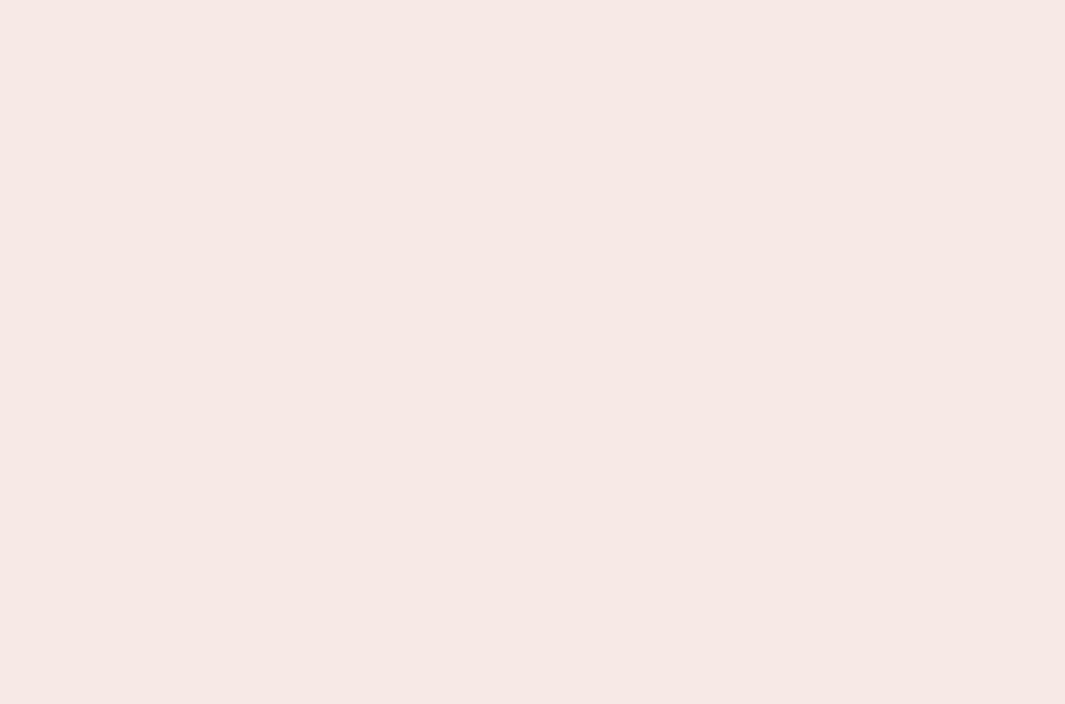 scroll, scrollTop: 0, scrollLeft: 0, axis: both 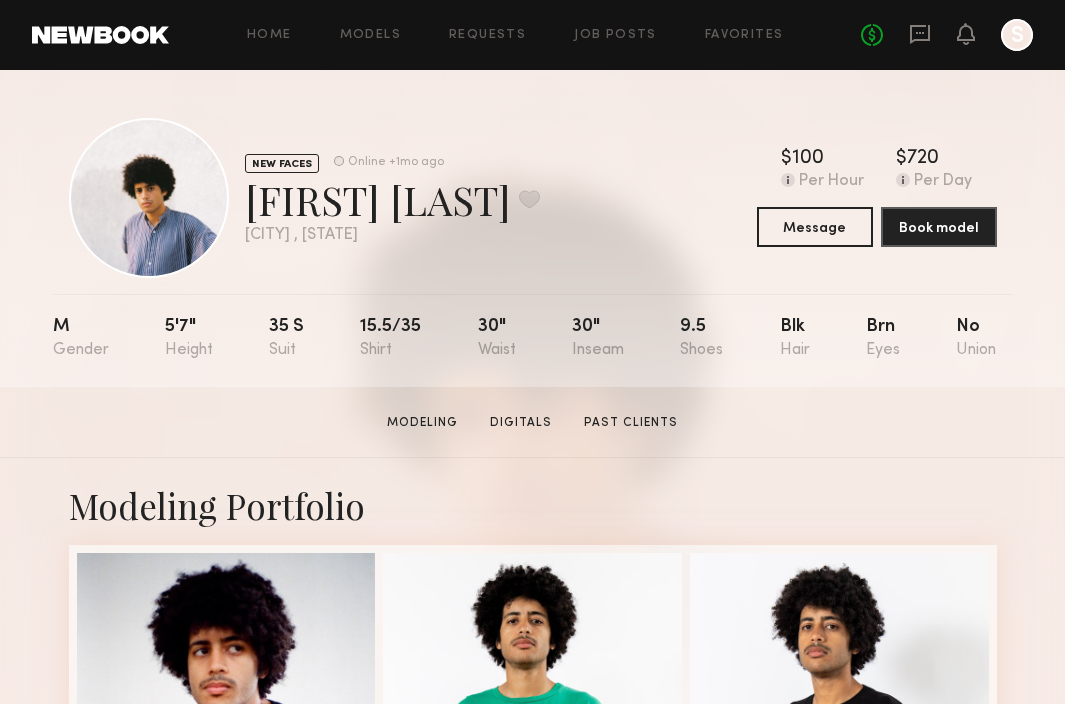 click on "Home Models Requests Job Posts Favorites Sign Out No fees up to $5,000 S" 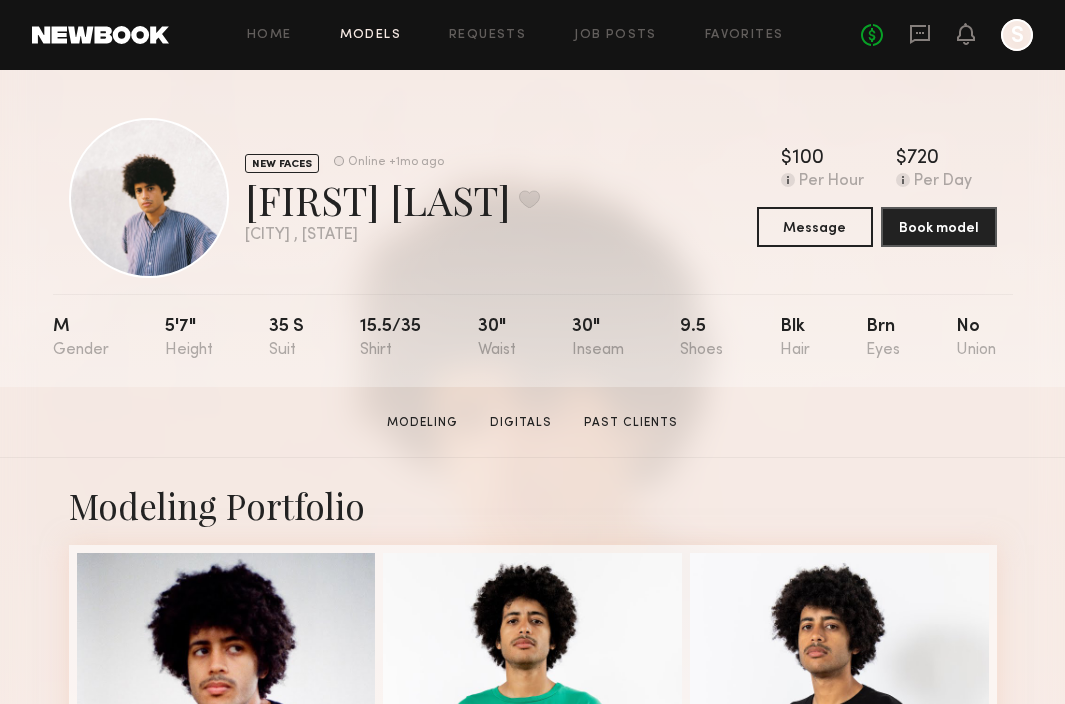 click on "Models" 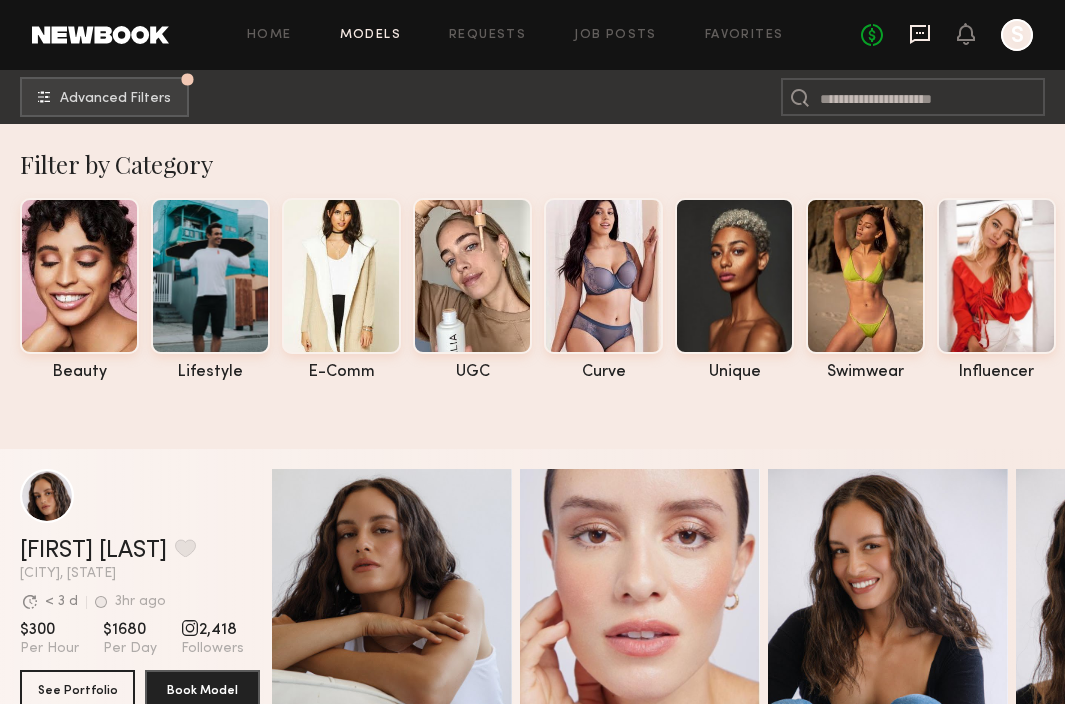 click 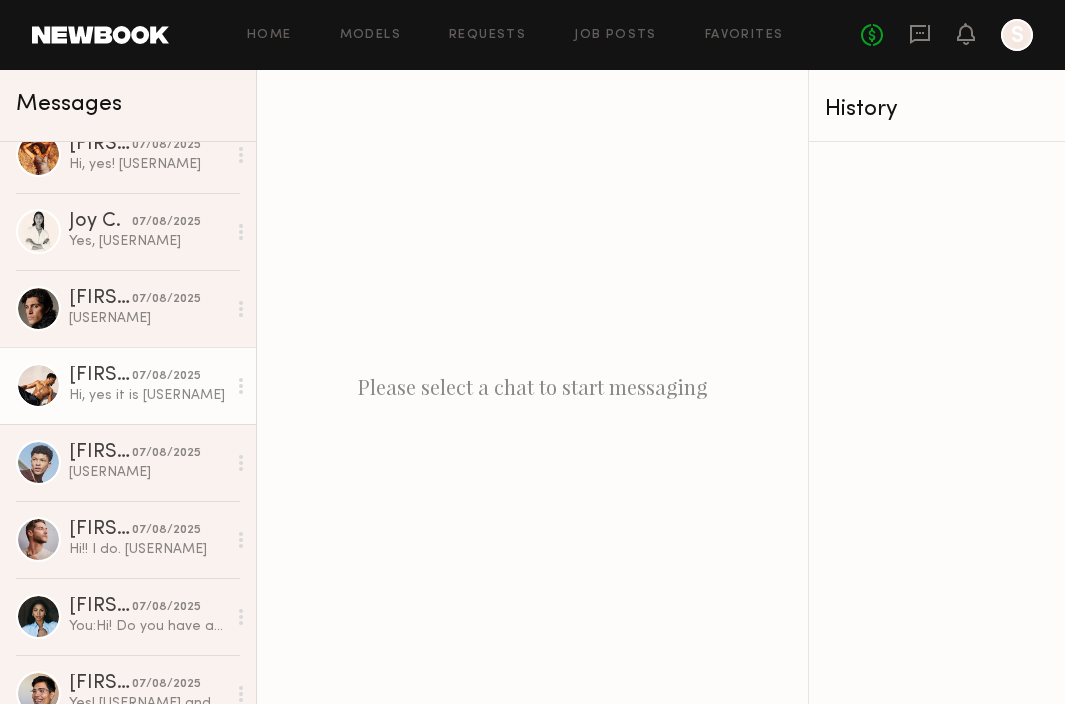 scroll, scrollTop: 28, scrollLeft: 0, axis: vertical 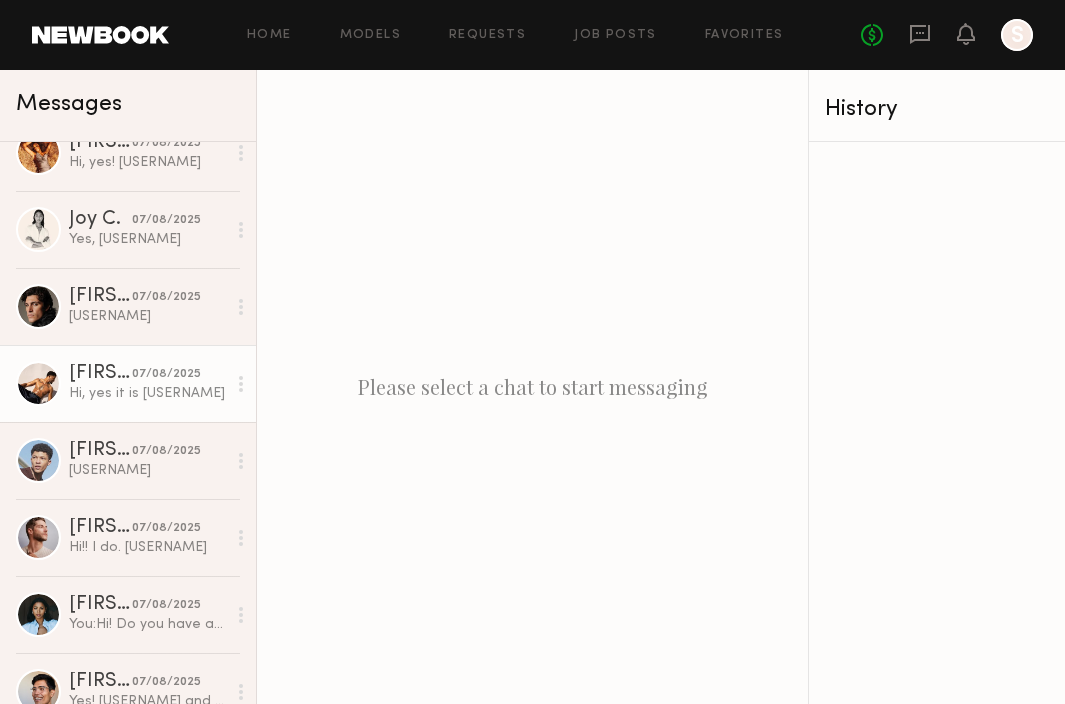 click on "07/08/2025" 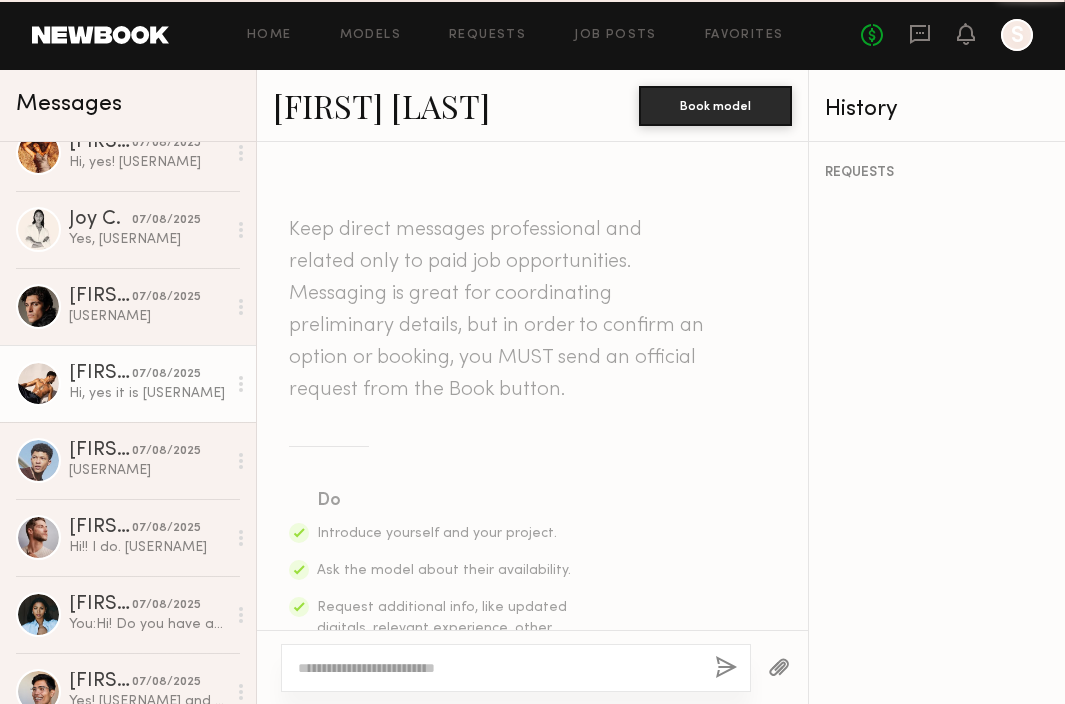 scroll, scrollTop: 799, scrollLeft: 0, axis: vertical 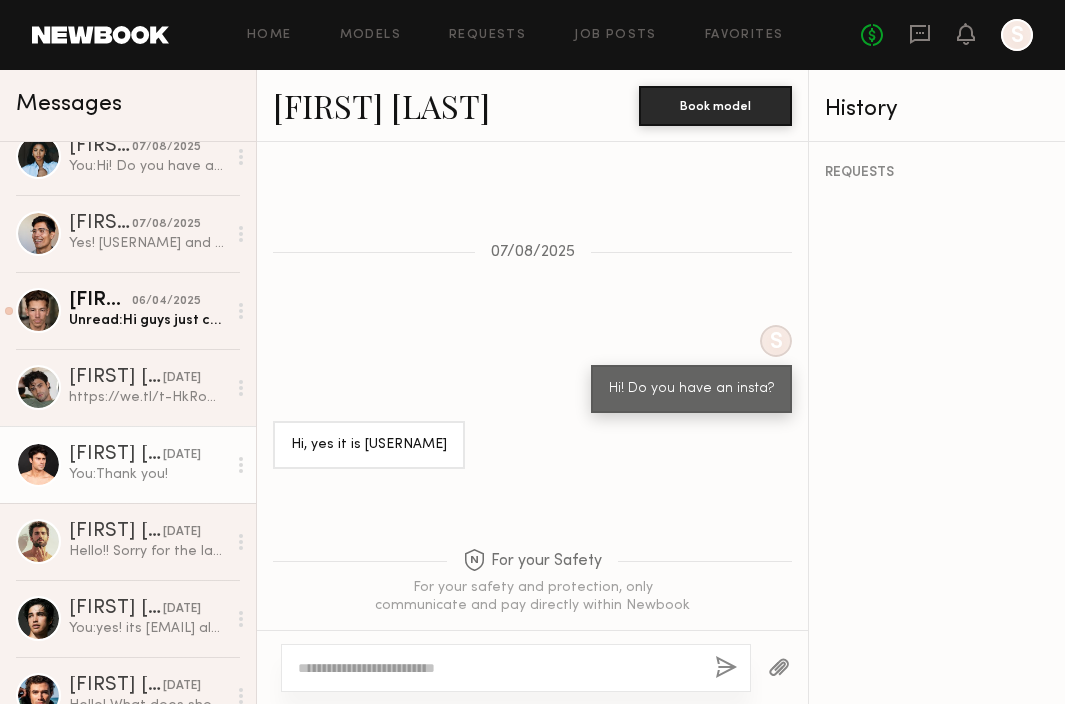 click on "You:  Thank you!" 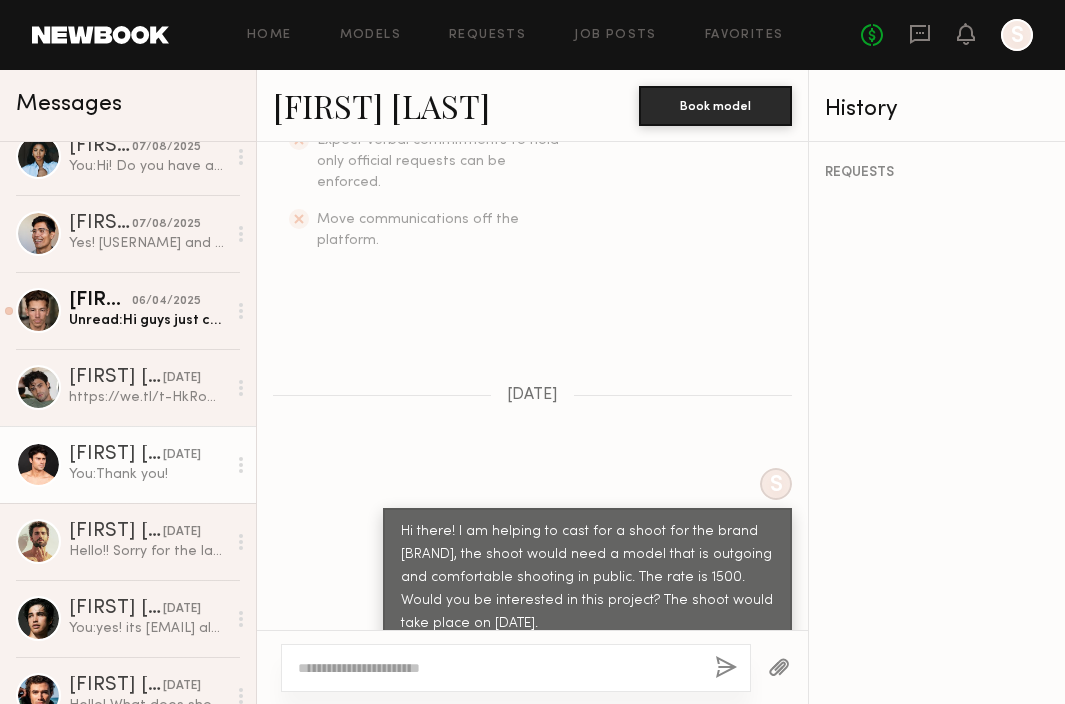 scroll, scrollTop: 1016, scrollLeft: 0, axis: vertical 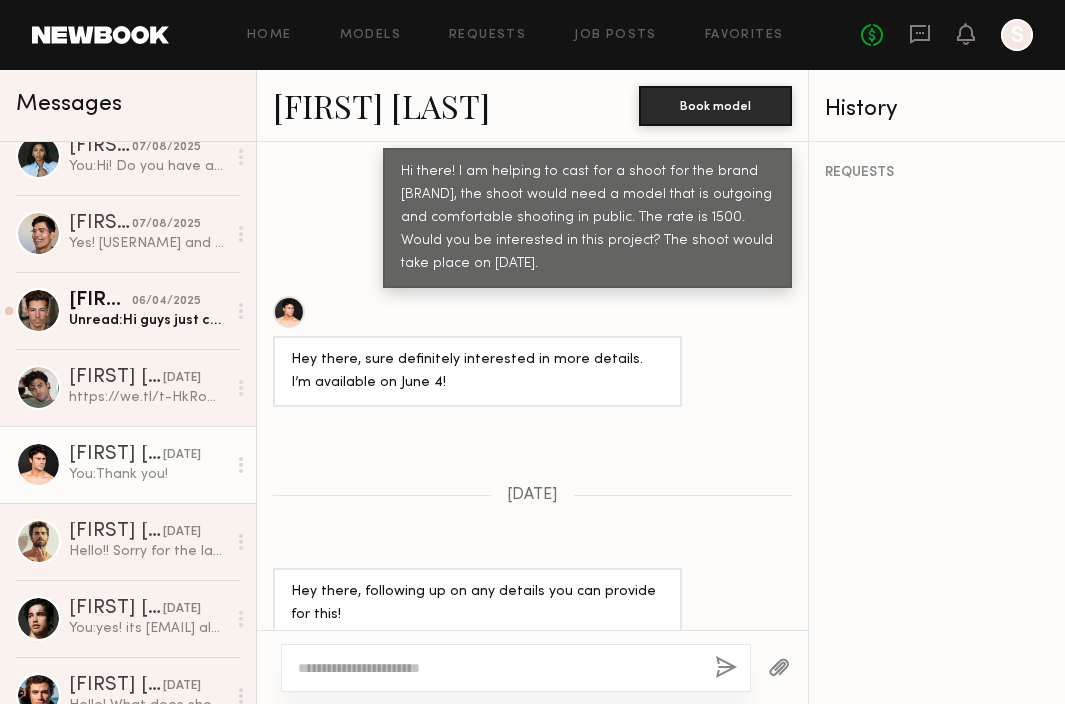 click on "[FIRST] [LAST]" 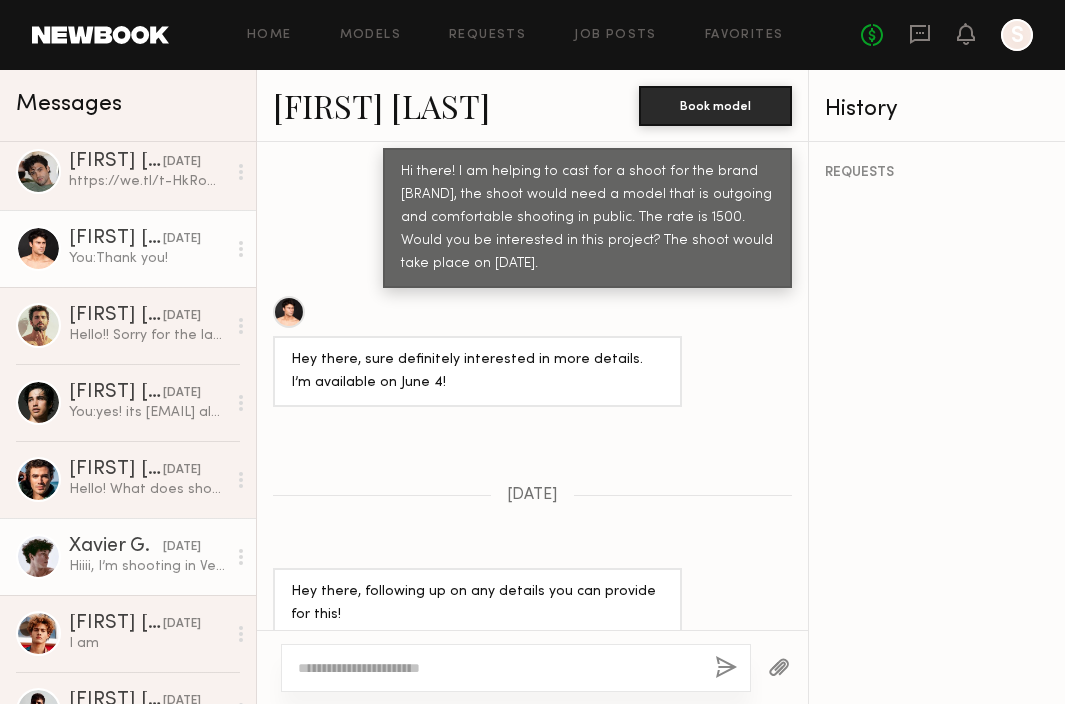 scroll, scrollTop: 716, scrollLeft: 0, axis: vertical 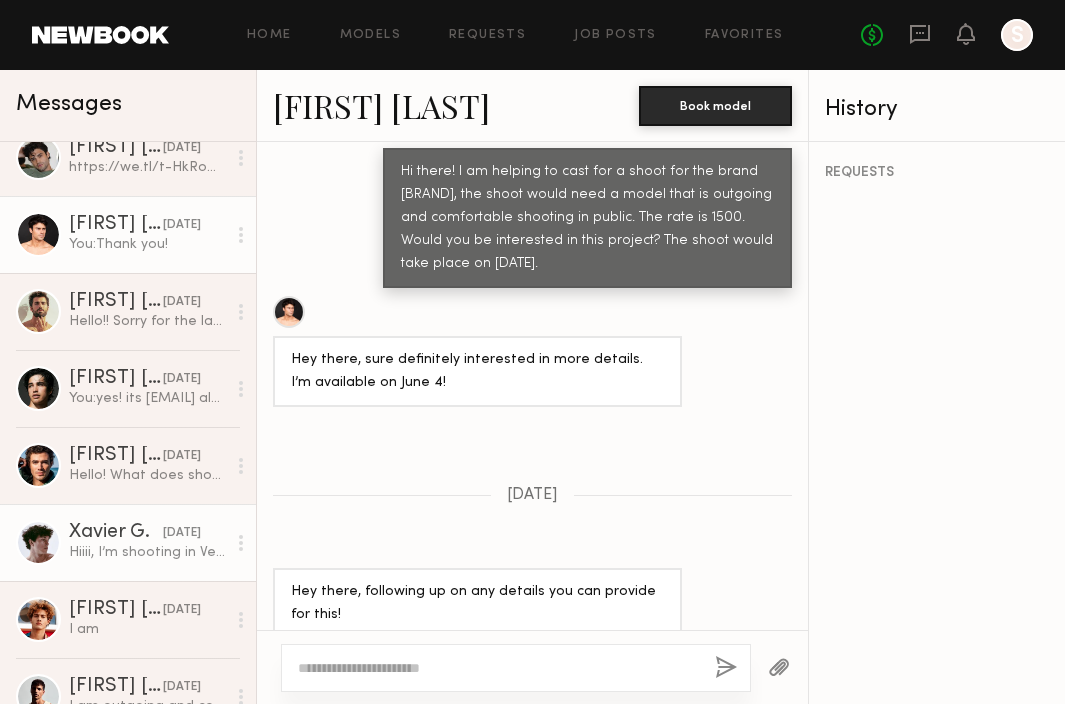 click on "Hiiii, I’m shooting in Vegas on the 4th. Is there any chance of doing it another day?" 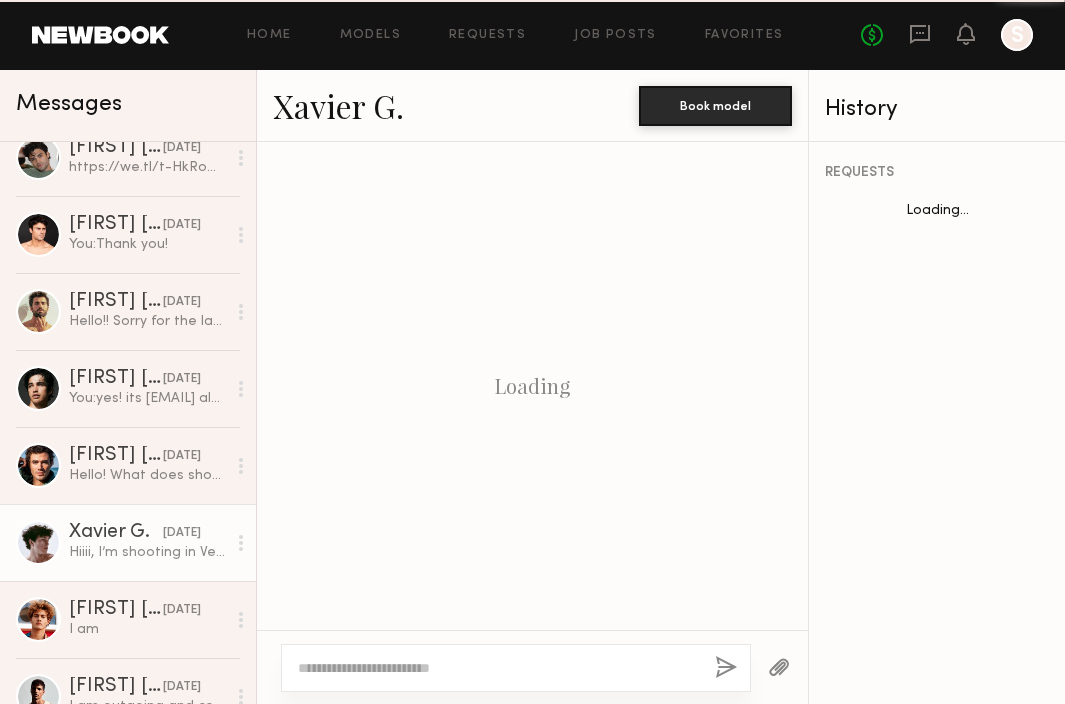scroll, scrollTop: 947, scrollLeft: 0, axis: vertical 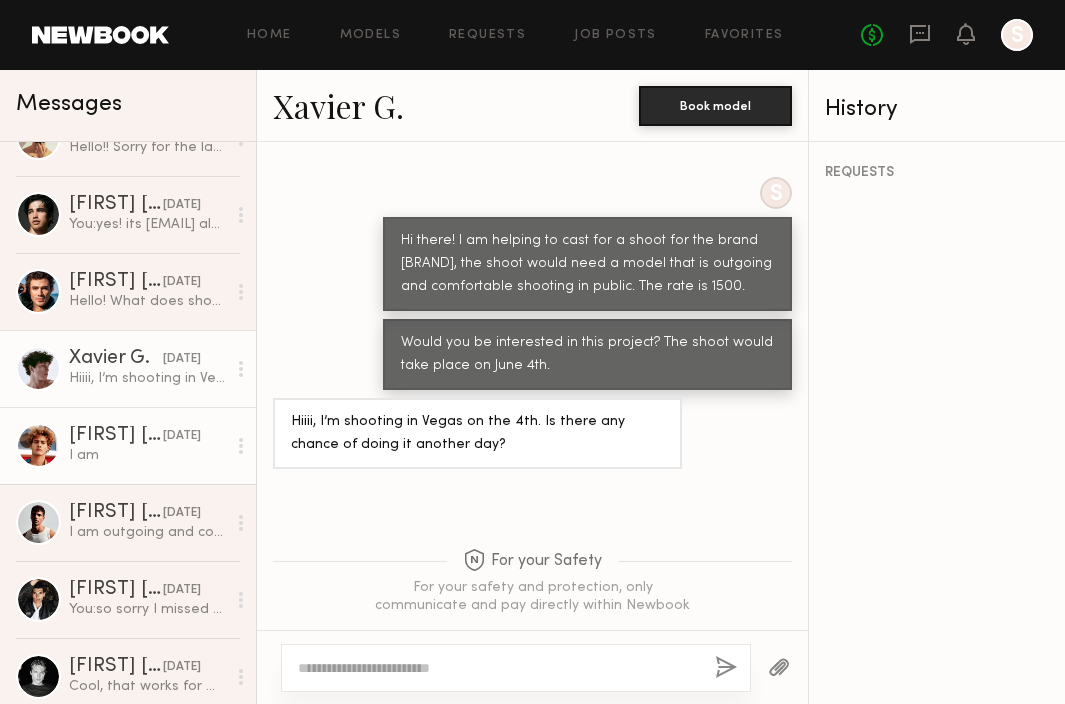 click on "I am" 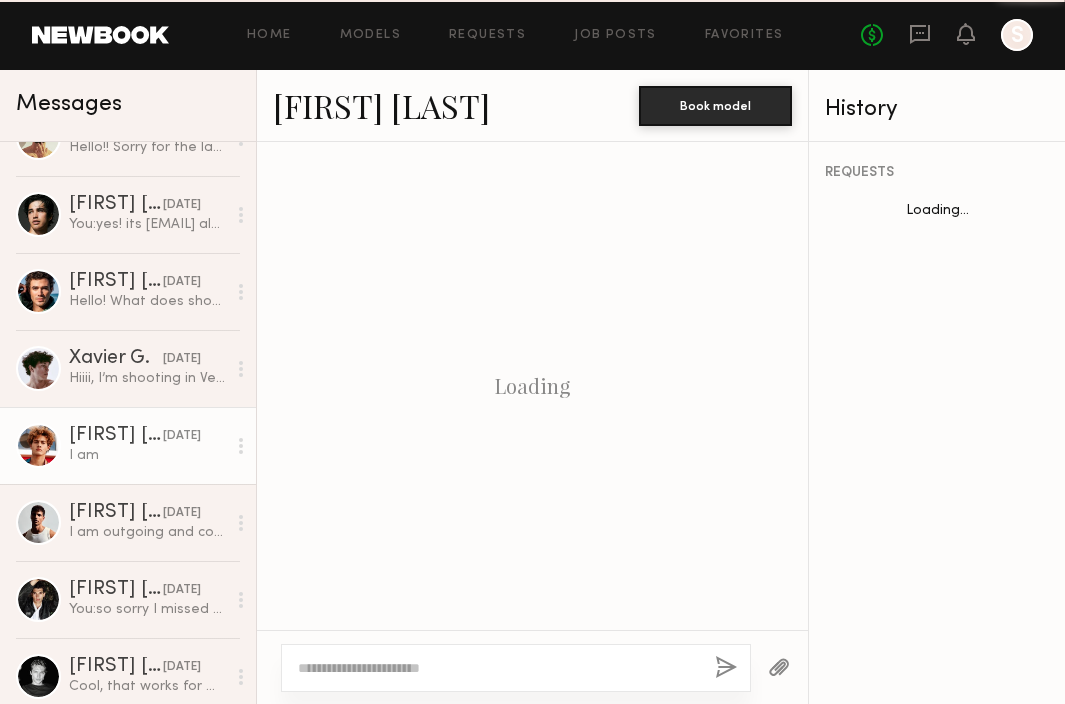 scroll, scrollTop: 987, scrollLeft: 0, axis: vertical 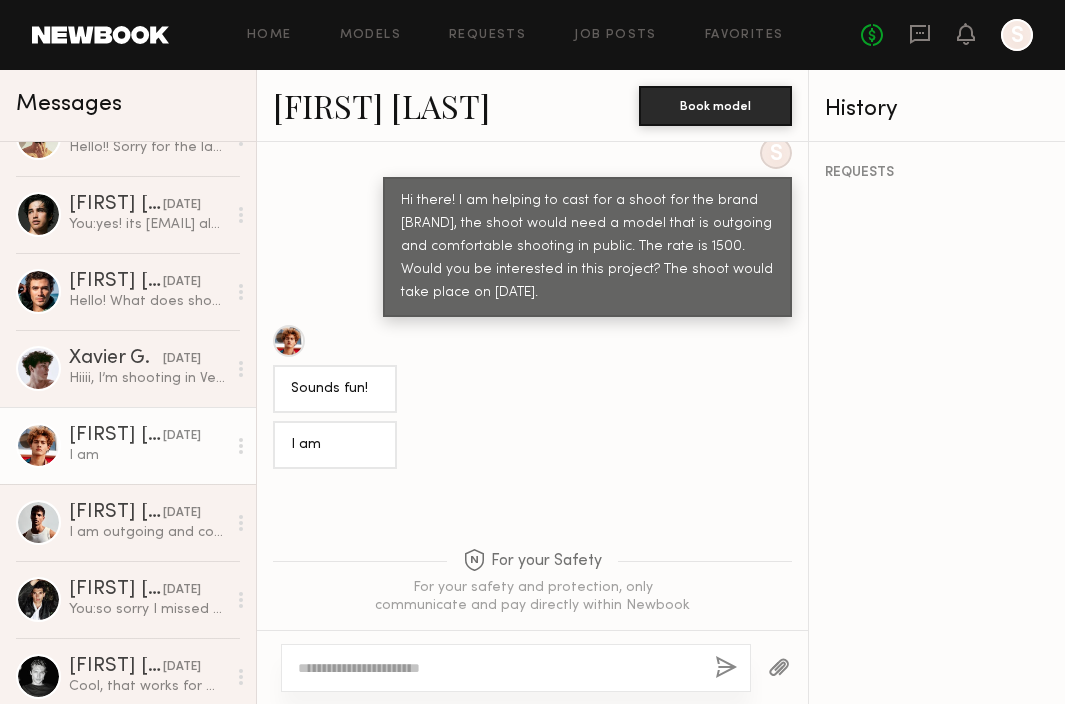click 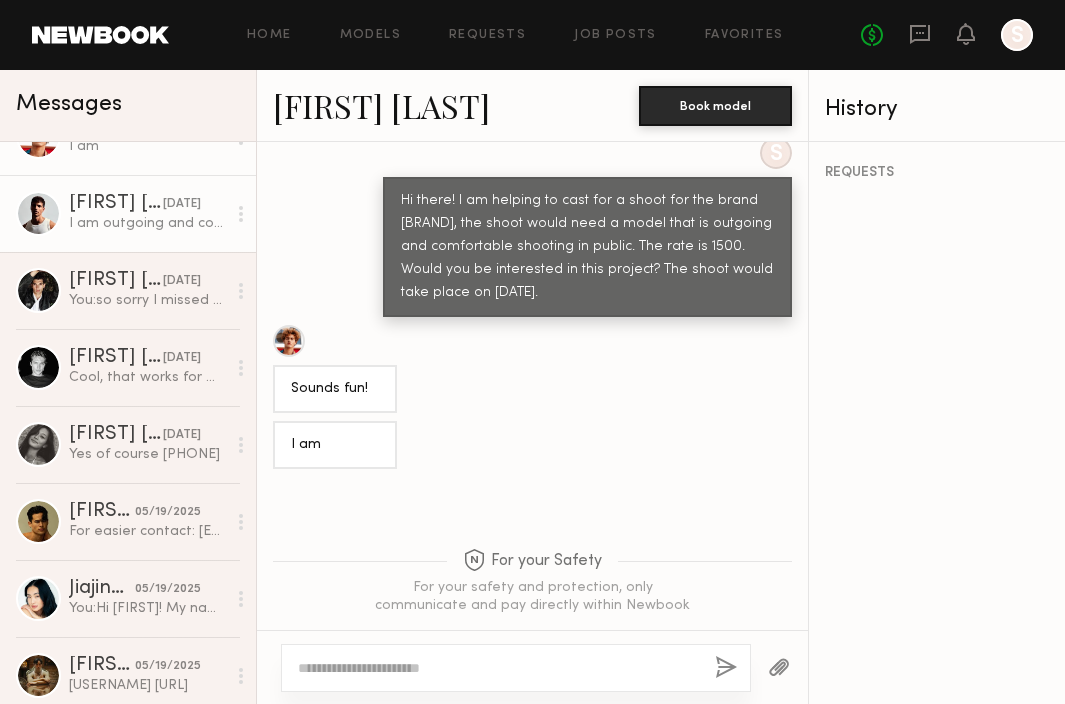 scroll, scrollTop: 1209, scrollLeft: 0, axis: vertical 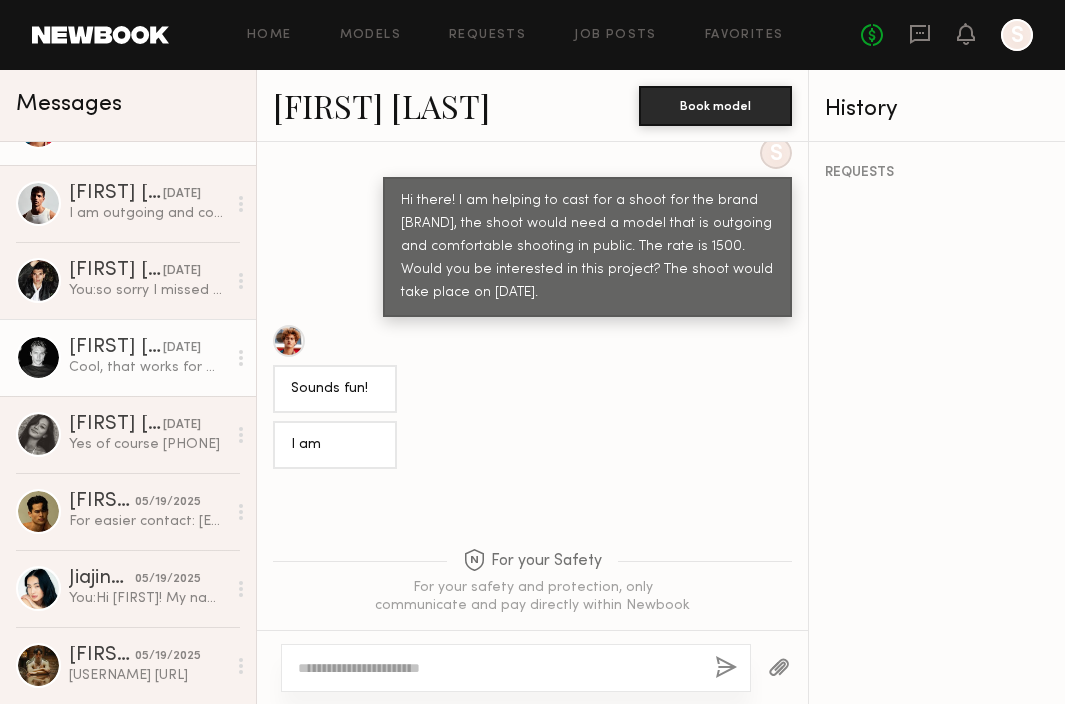 click on "Cool, that works for me" 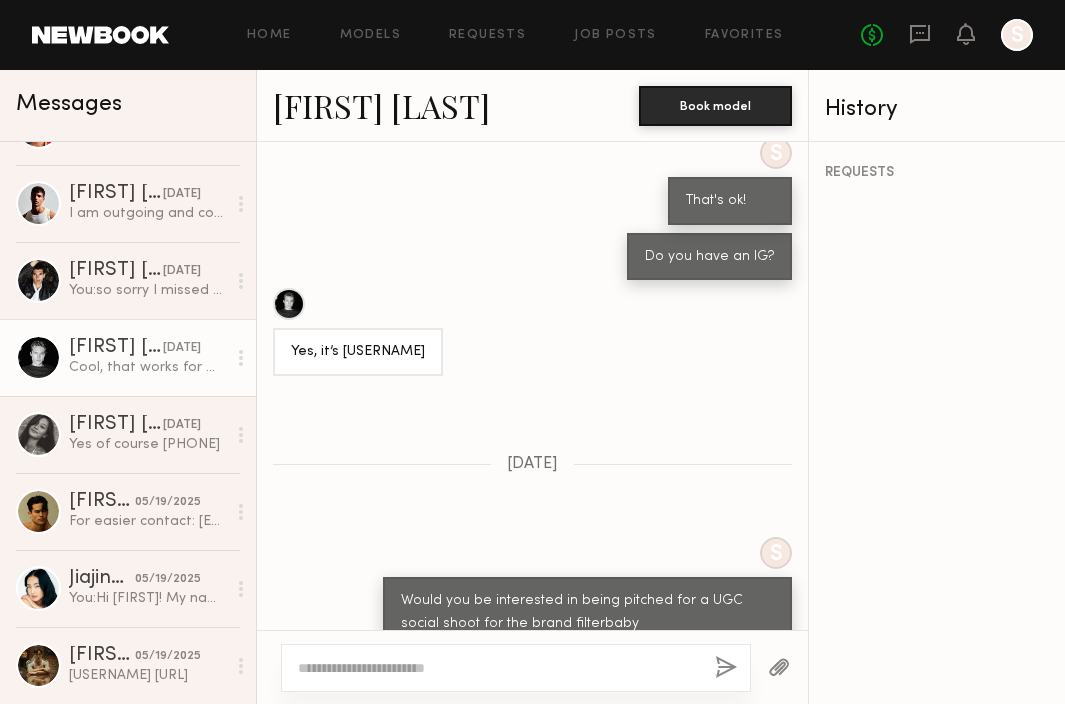 scroll, scrollTop: 1454, scrollLeft: 0, axis: vertical 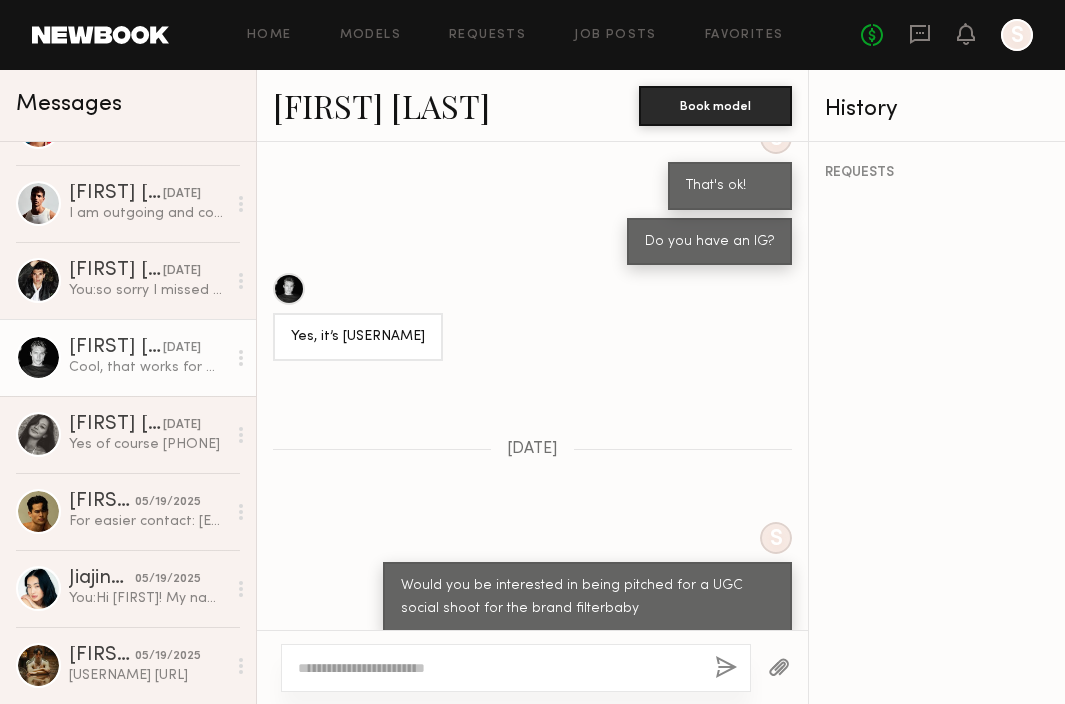 drag, startPoint x: 427, startPoint y: 298, endPoint x: 356, endPoint y: 296, distance: 71.02816 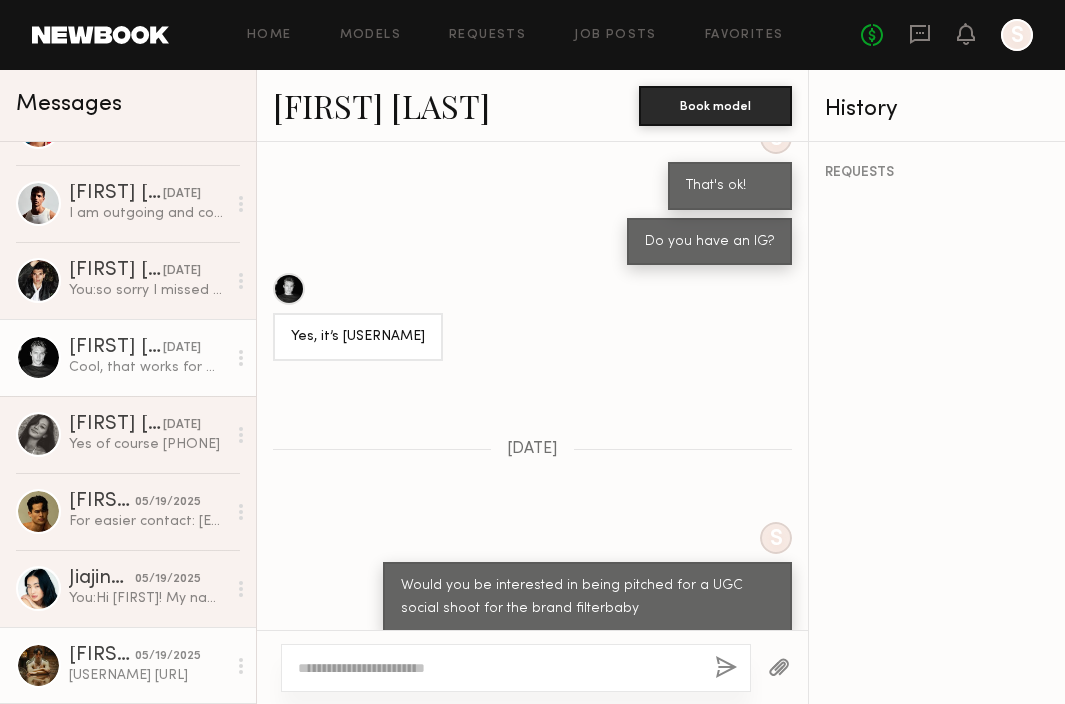 click on "[FIRST] [LAST] [DATE] [USERNAME]
[URL]" 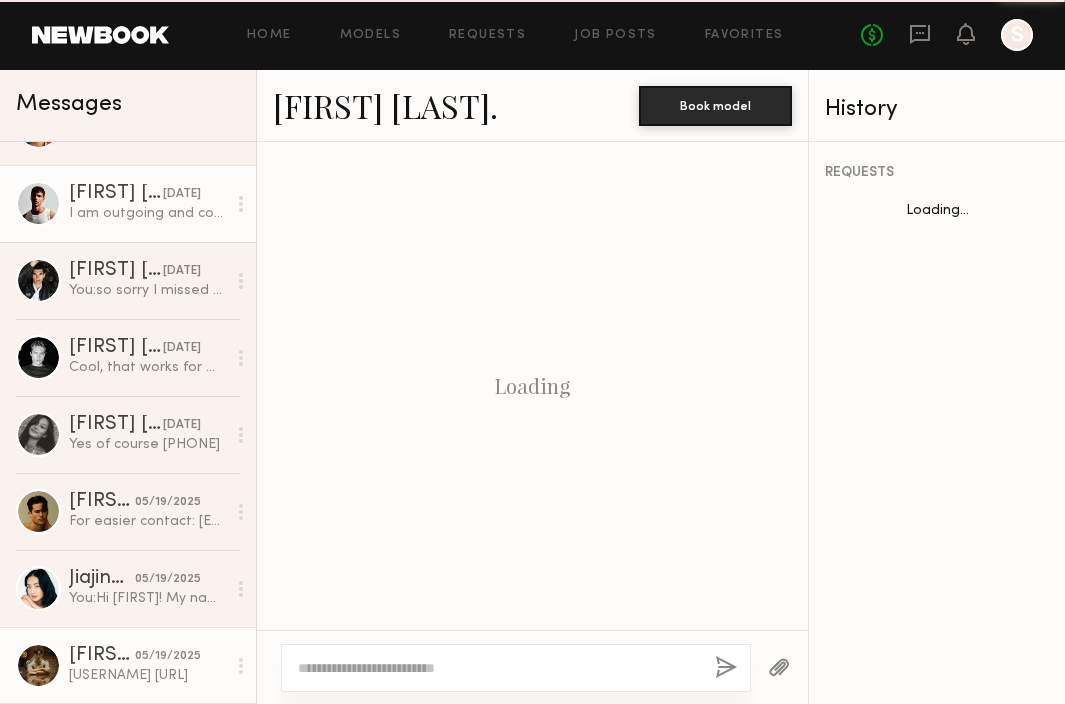 scroll, scrollTop: 1244, scrollLeft: 0, axis: vertical 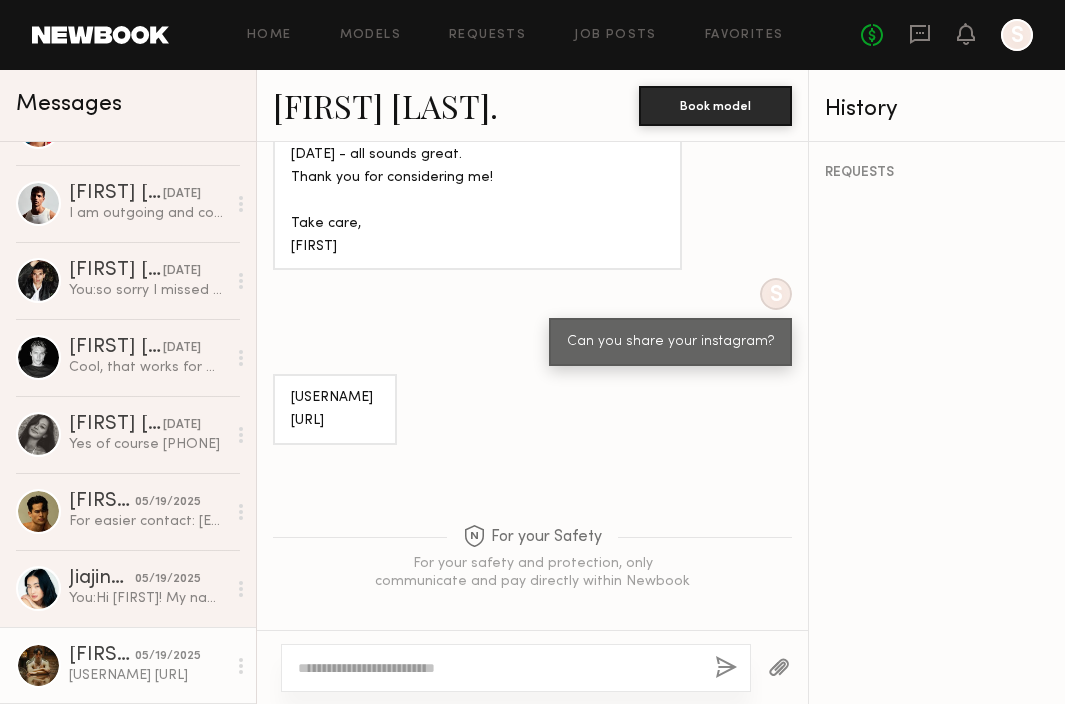 click on "[FIRST] [LAST]." 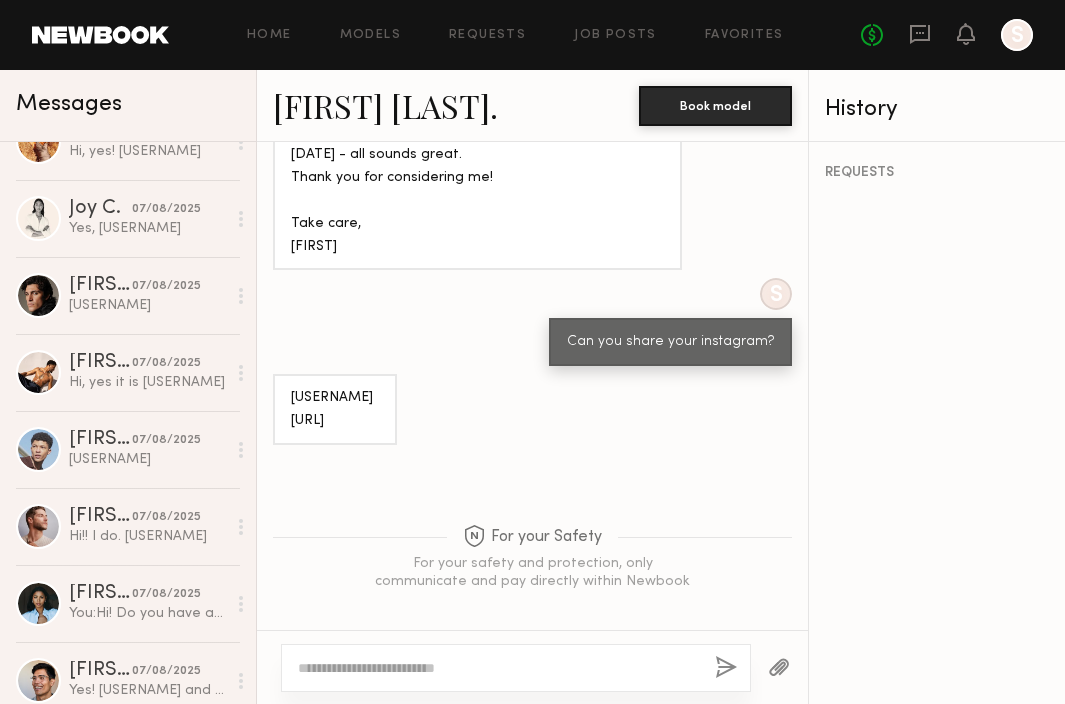 scroll, scrollTop: 0, scrollLeft: 0, axis: both 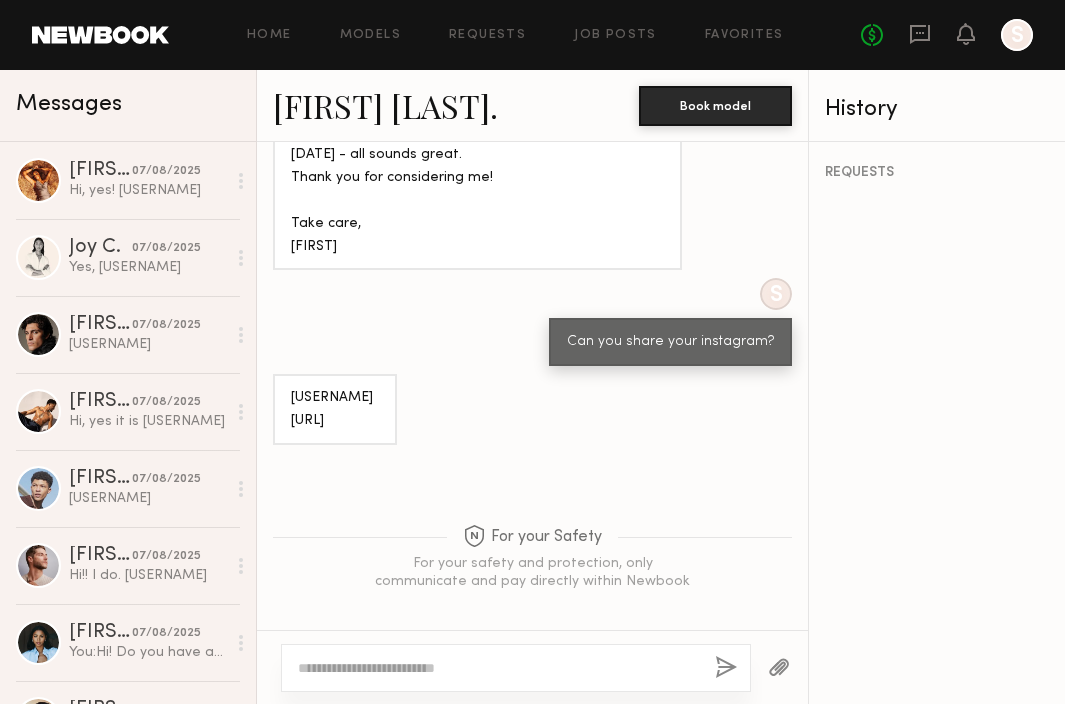 click on "Home Models Requests Job Posts Favorites Sign Out No fees up to $5,000 S" 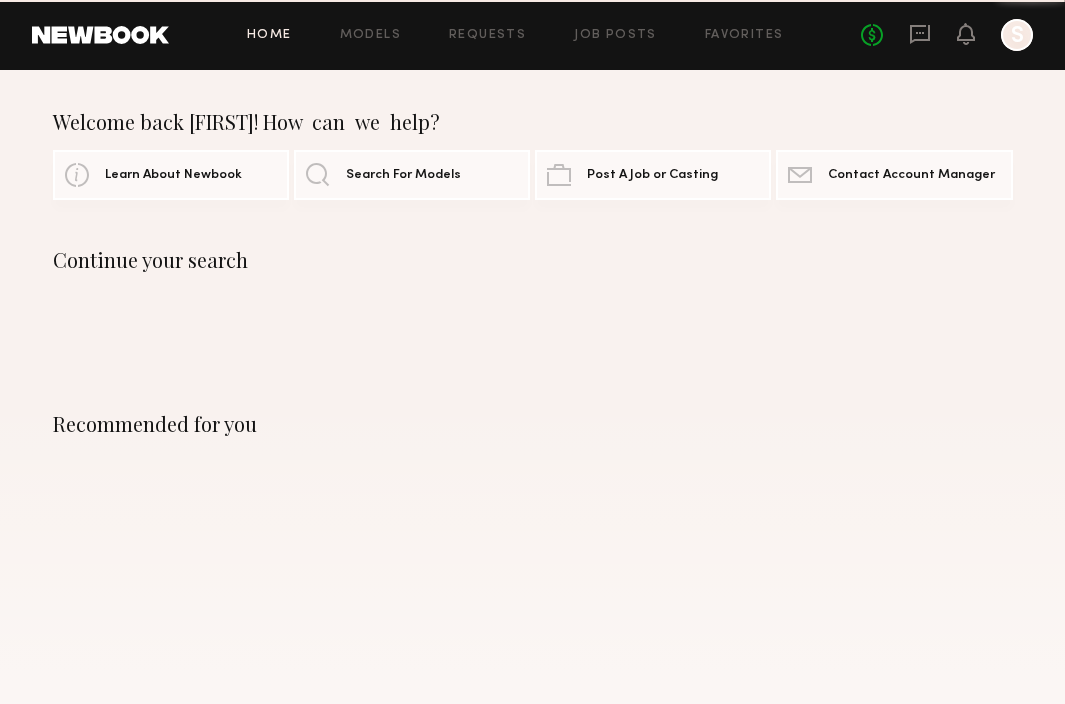 click on "Home Models Requests Job Posts Favorites Sign Out No fees up to $5,000 S" 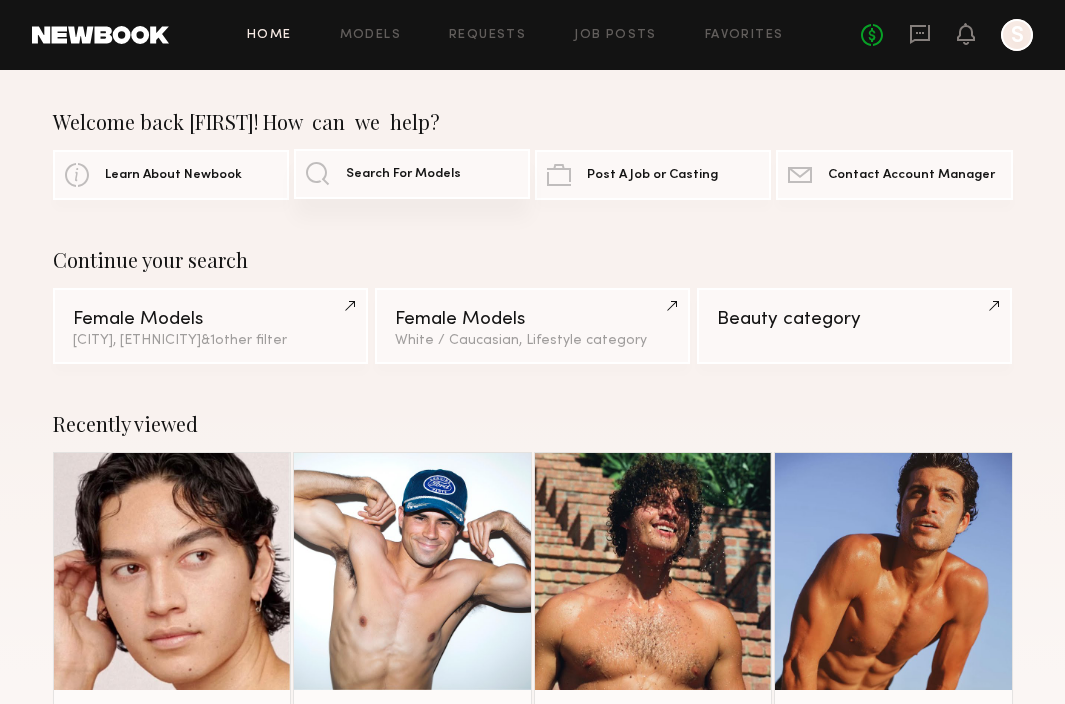 click on "Search For Models" 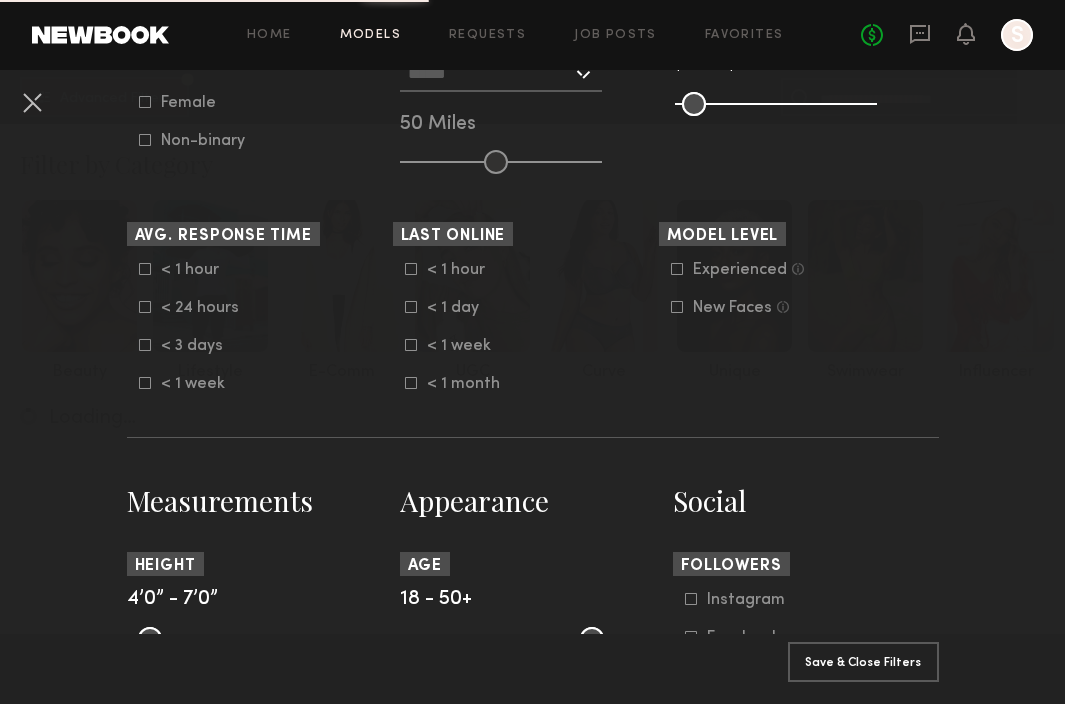 scroll, scrollTop: 0, scrollLeft: 0, axis: both 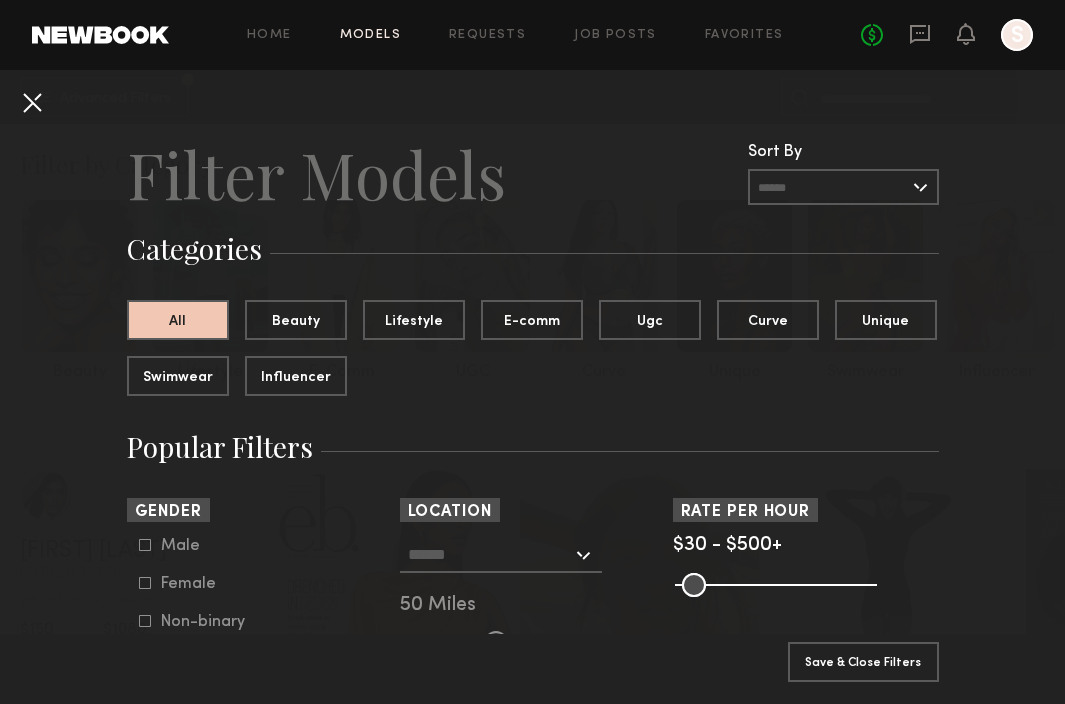 click 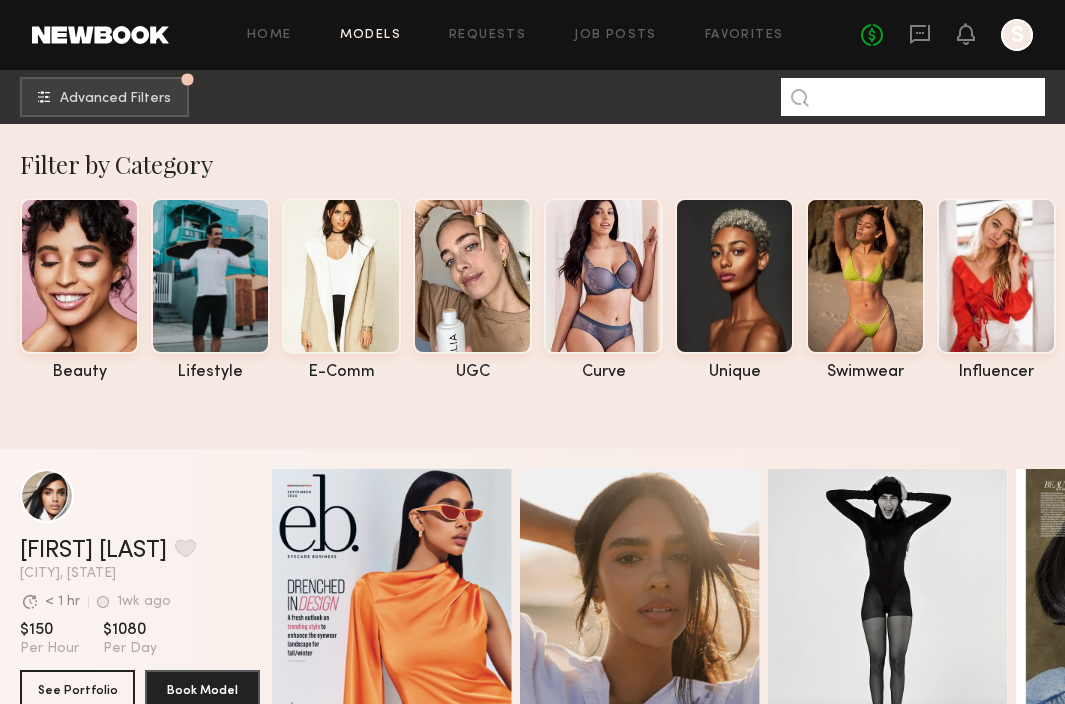 click 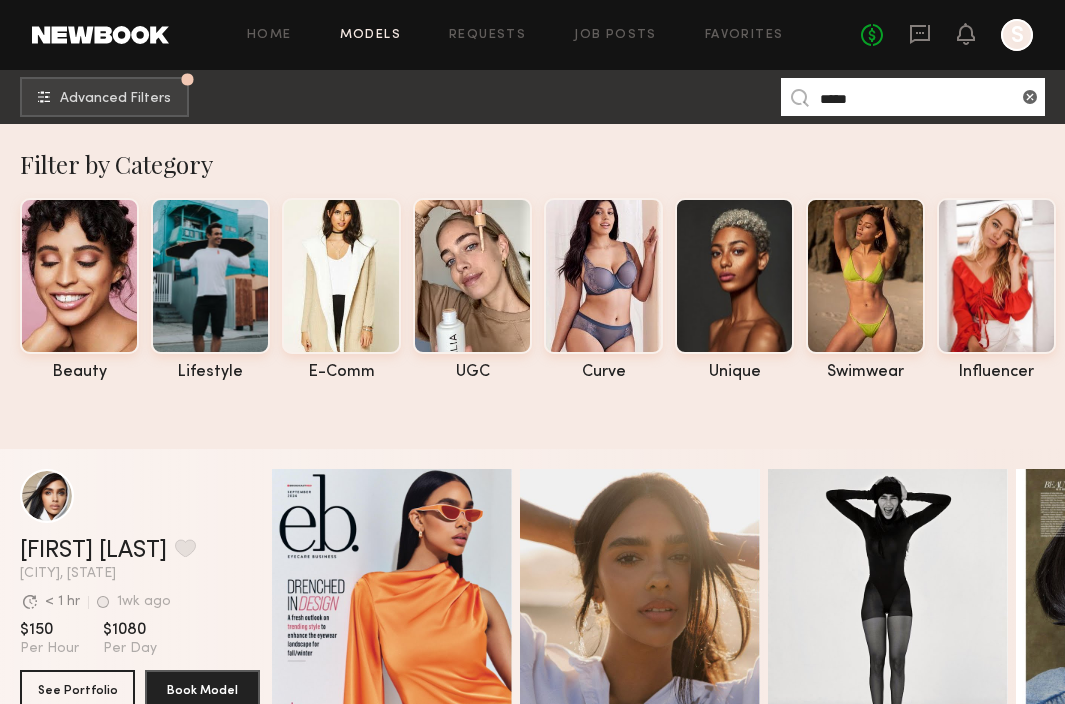 type on "*****" 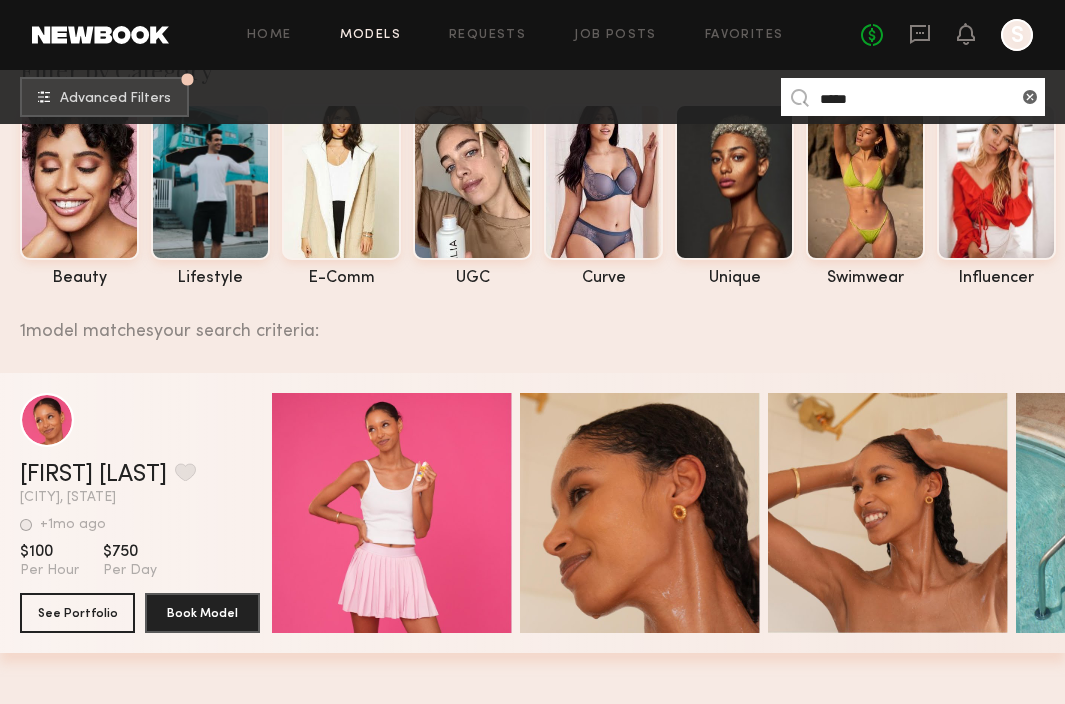 scroll, scrollTop: 129, scrollLeft: 0, axis: vertical 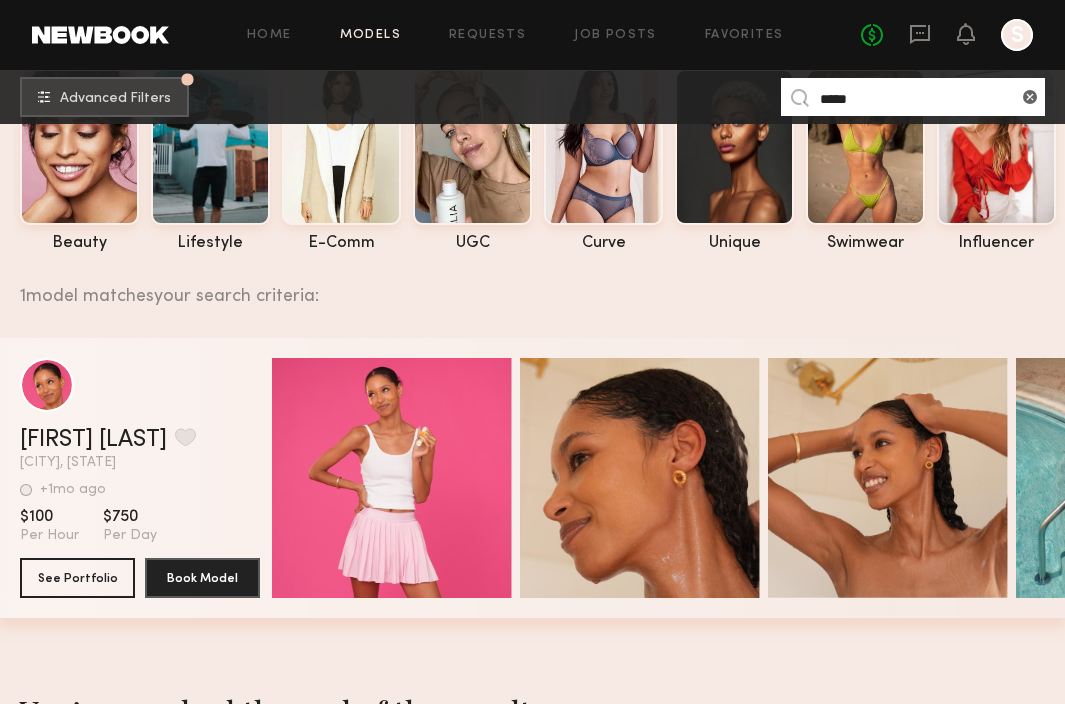 click on "+1mo ago Last Online" 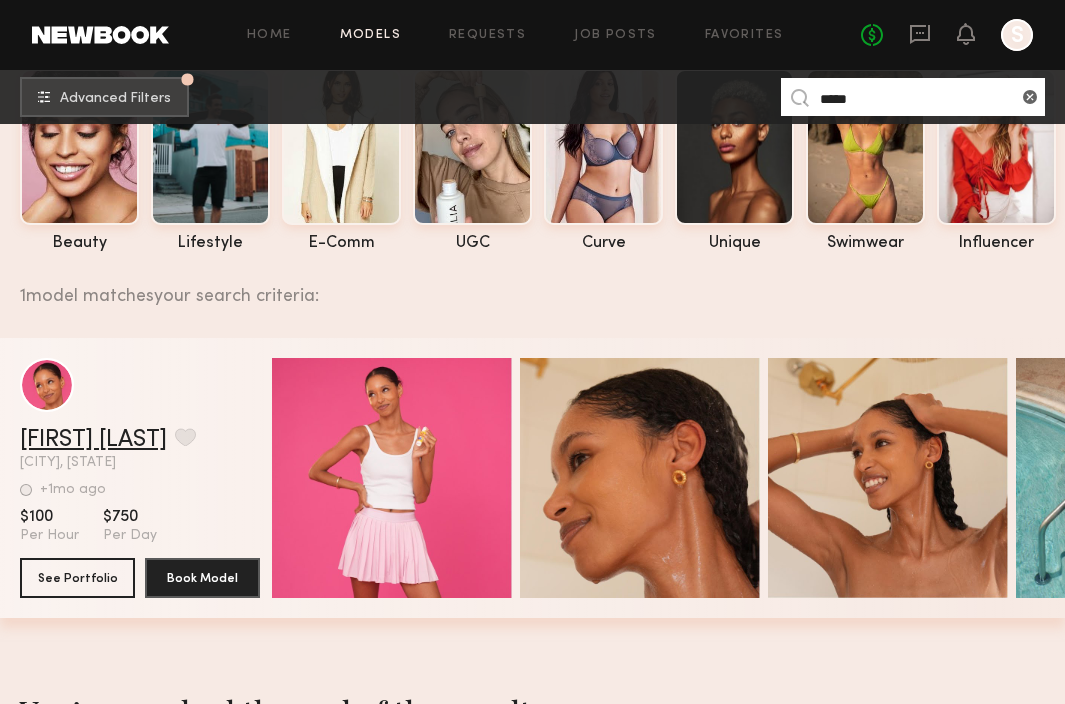 click on "[FIRST] [LAST]" 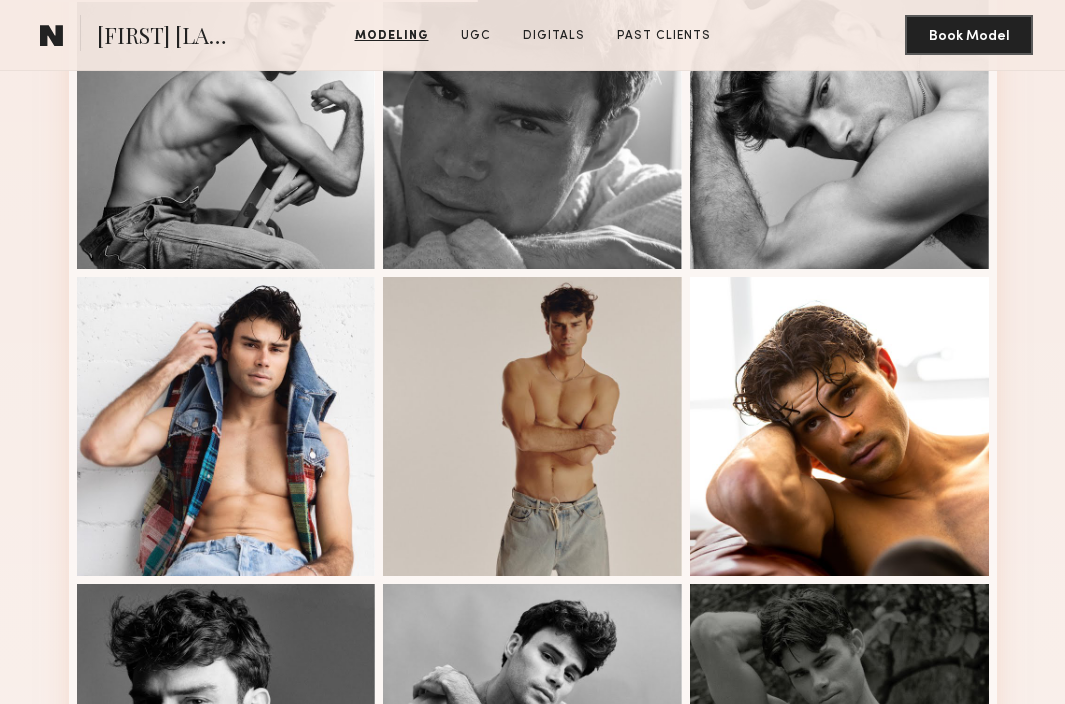 scroll, scrollTop: 1046, scrollLeft: 0, axis: vertical 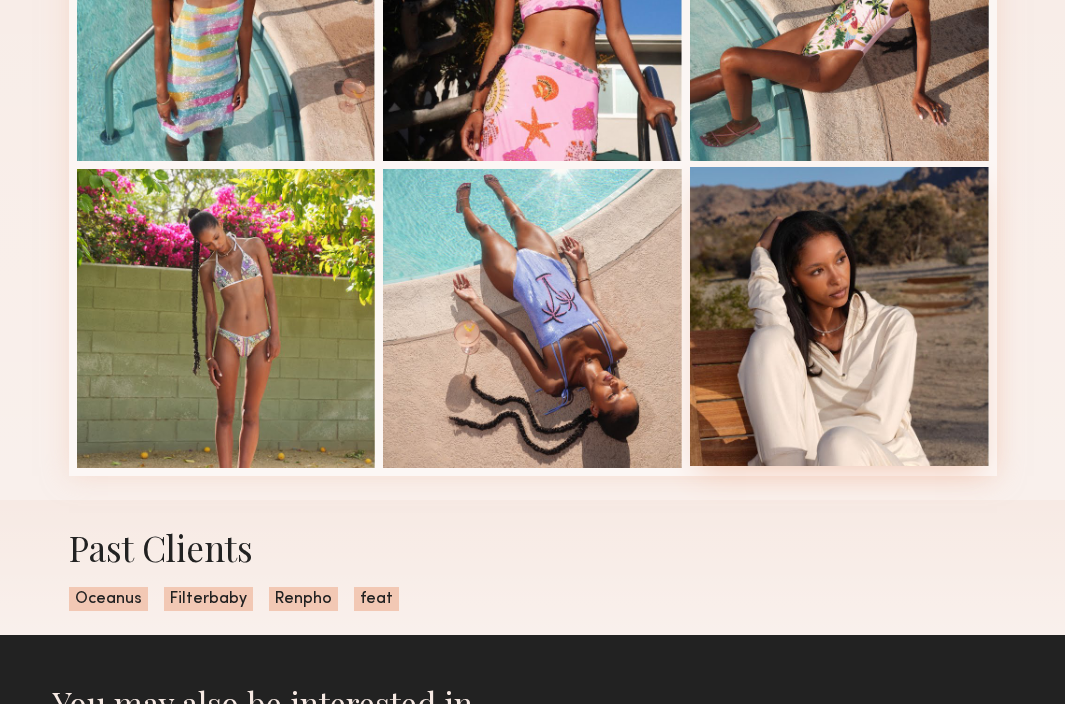 click at bounding box center [839, 316] 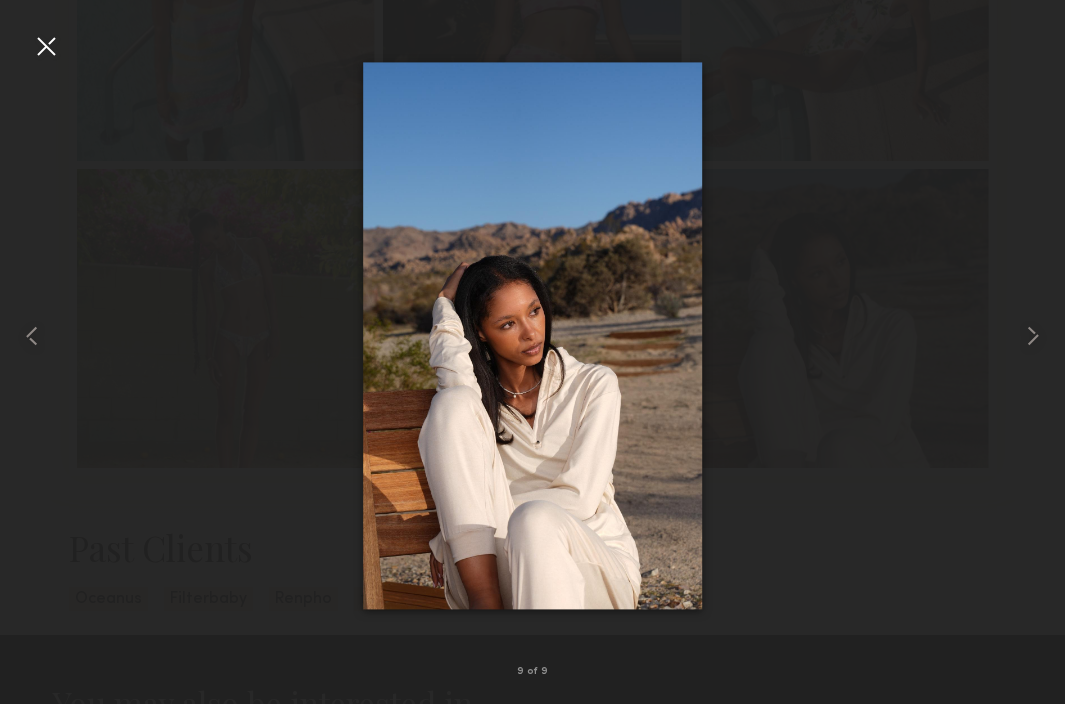 click at bounding box center [533, 335] 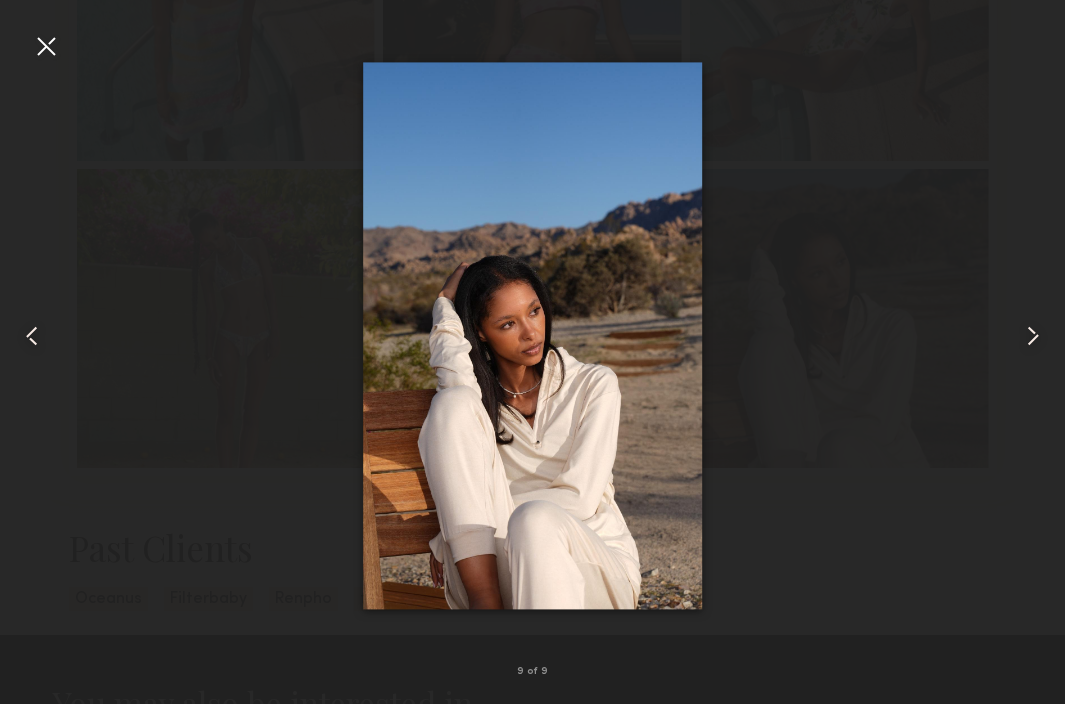 click at bounding box center [1033, 336] 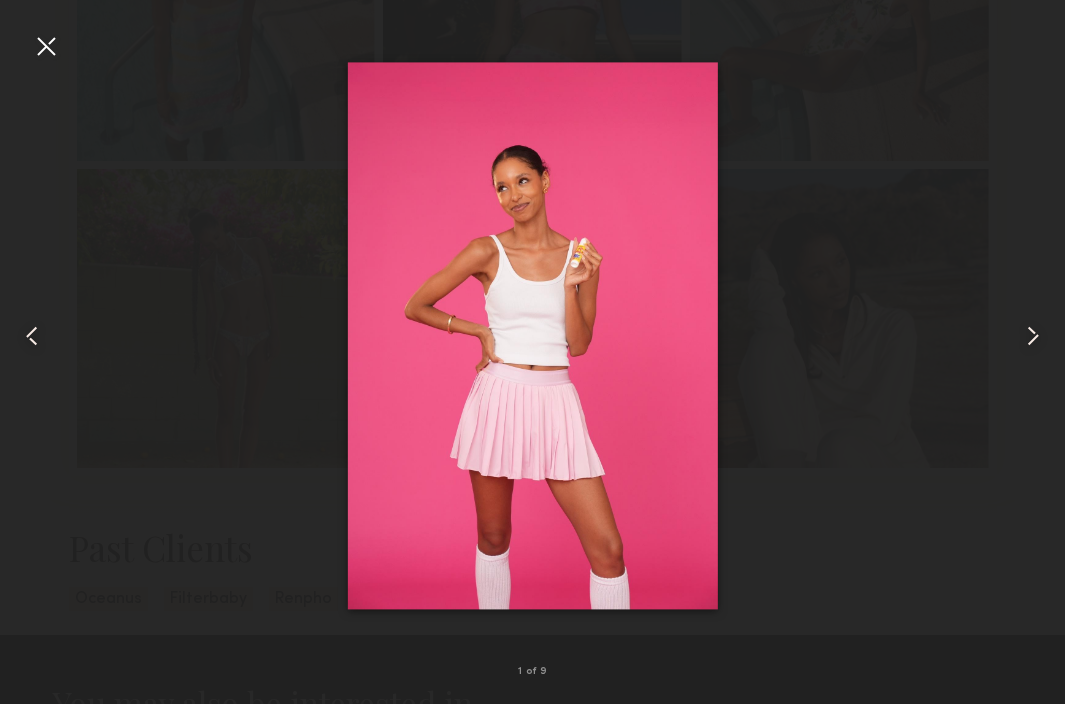 click at bounding box center (32, 336) 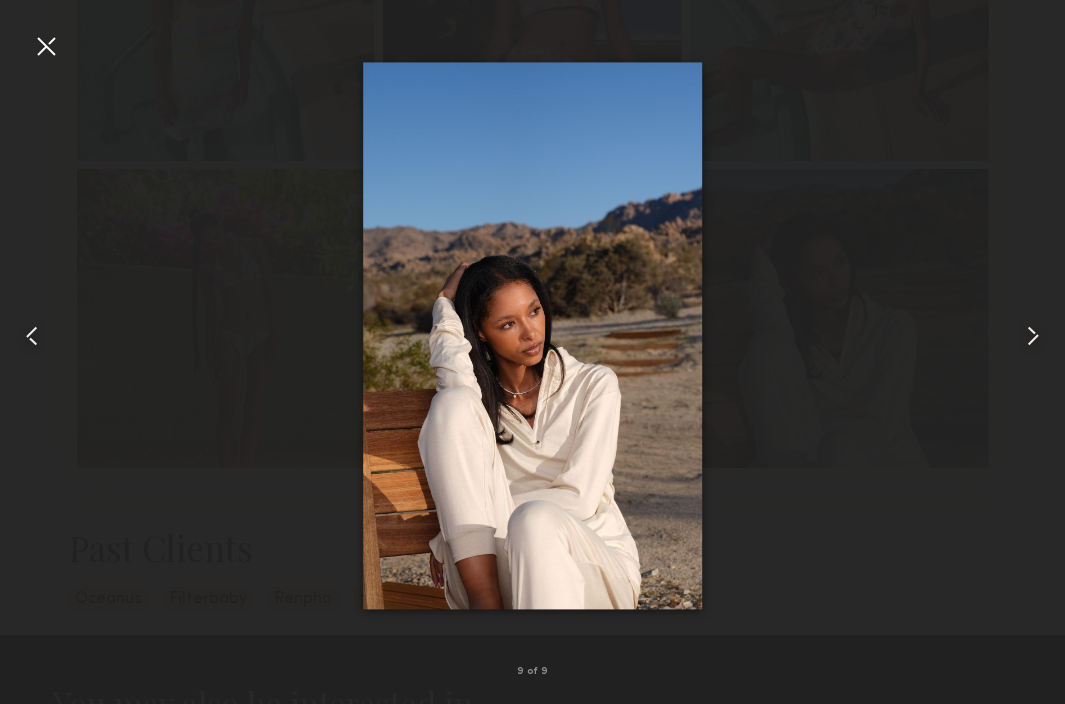 click at bounding box center [32, 336] 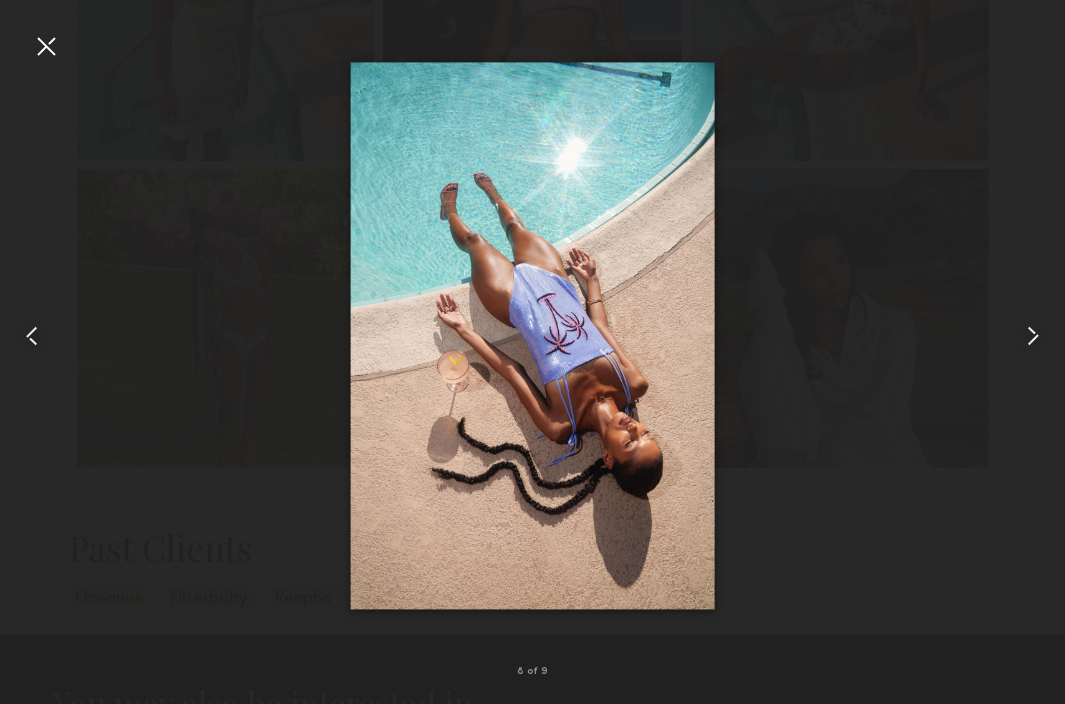 click at bounding box center (32, 336) 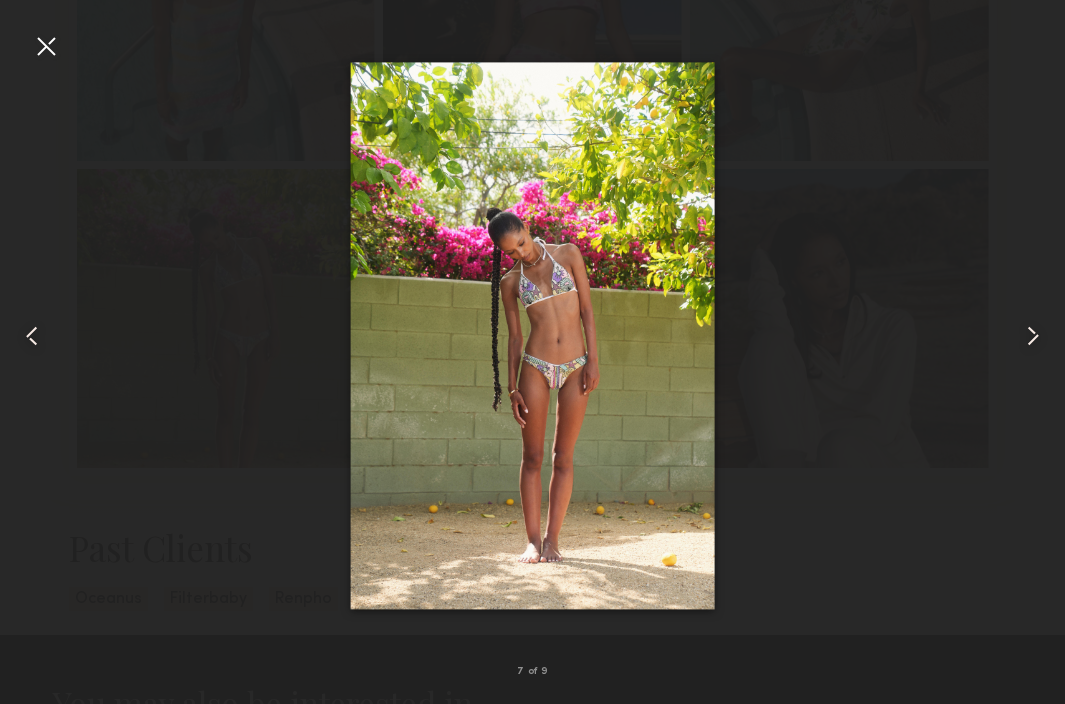 click at bounding box center [32, 336] 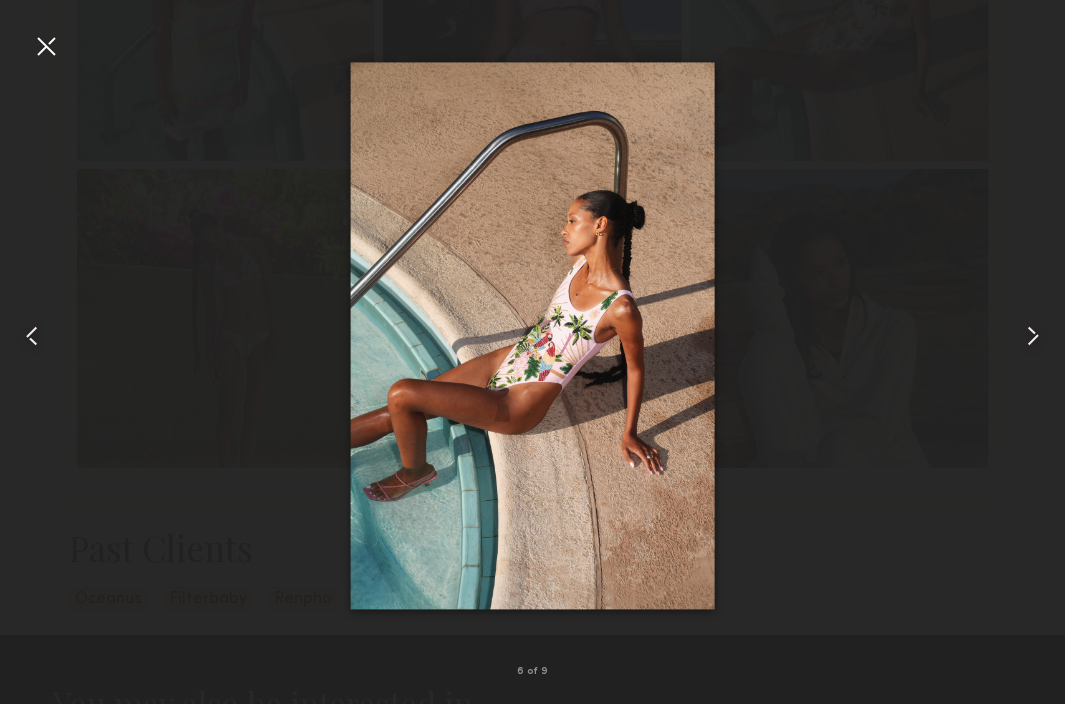 click at bounding box center (32, 336) 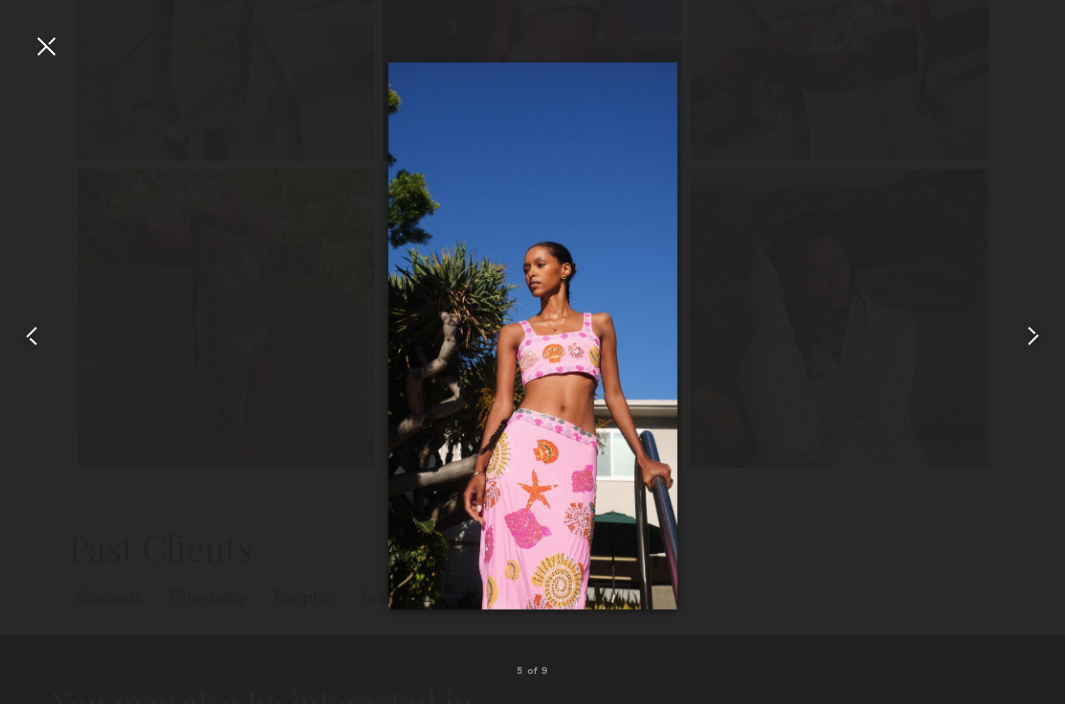 click at bounding box center [32, 336] 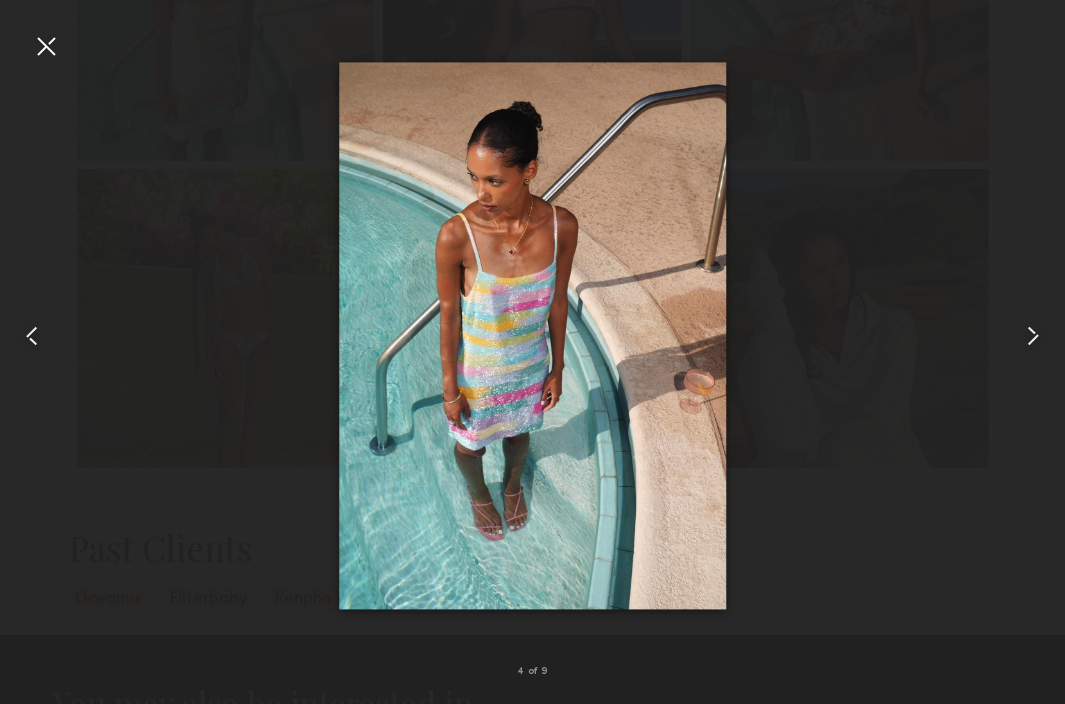 click at bounding box center [32, 336] 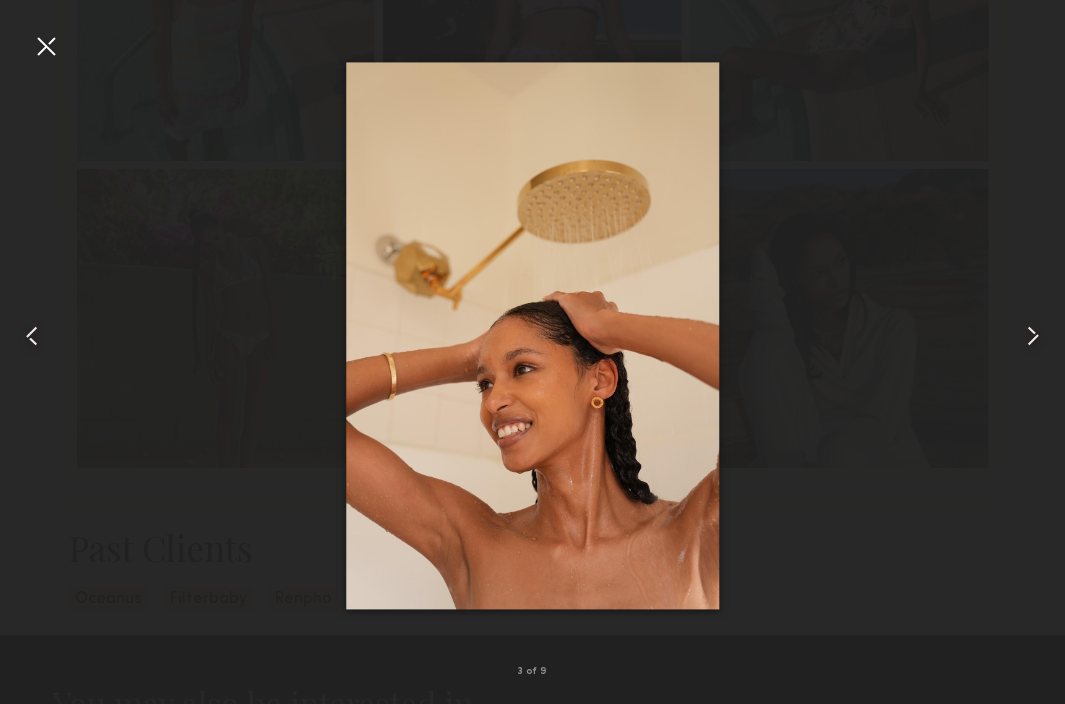 click at bounding box center [32, 336] 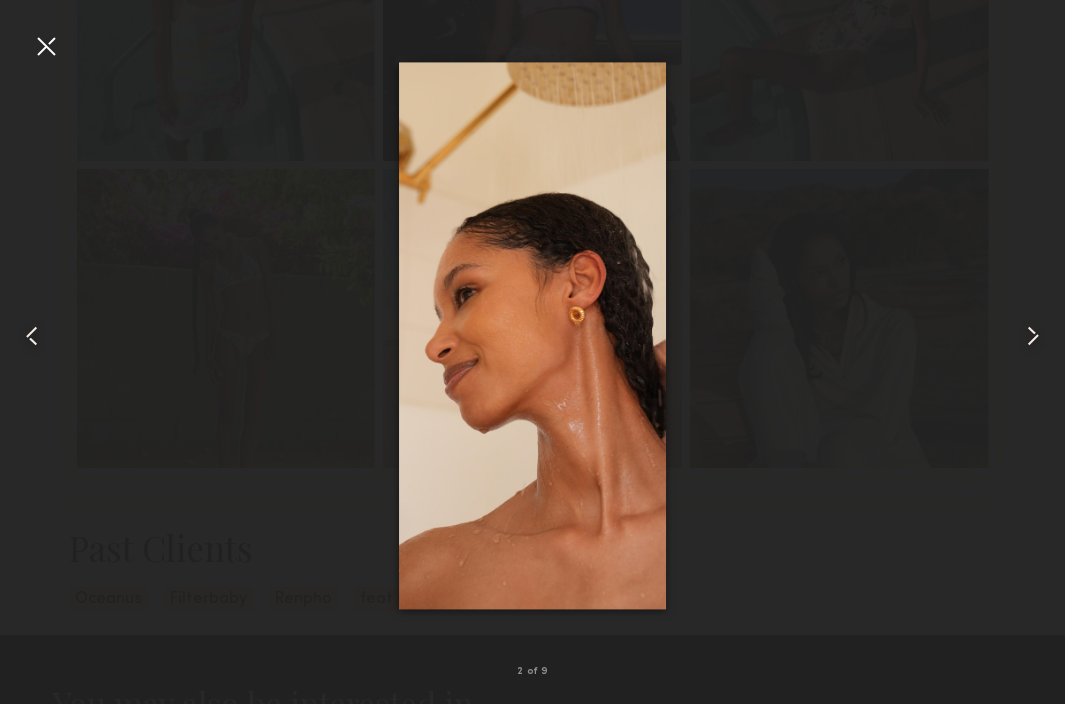 click at bounding box center [32, 336] 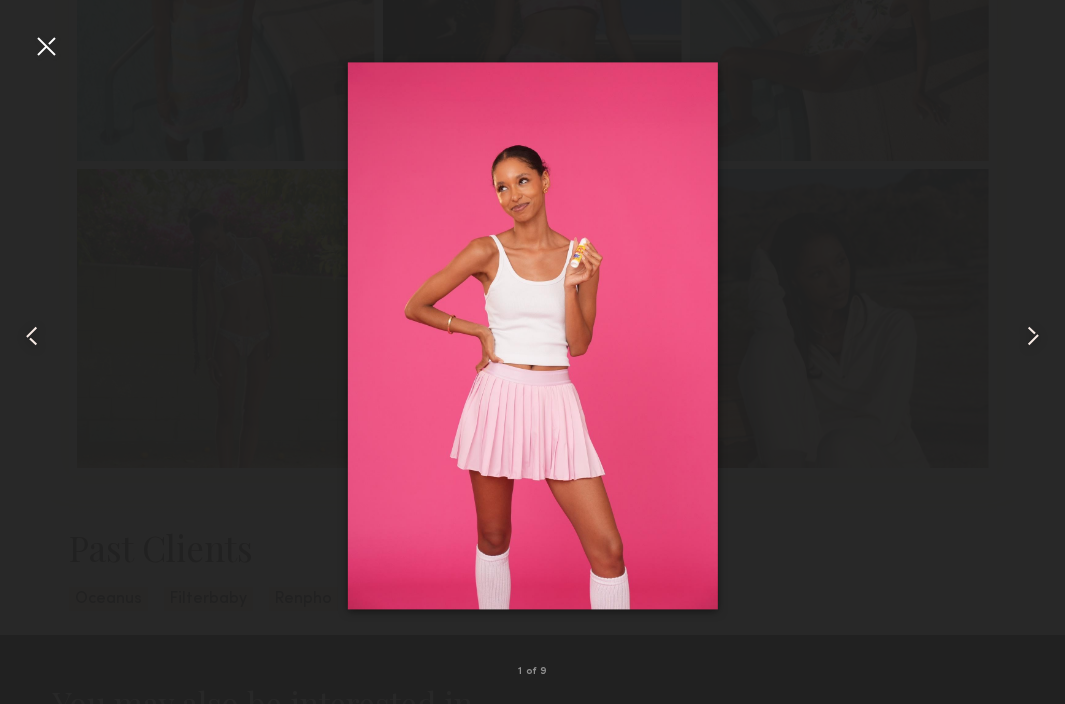 click at bounding box center (532, 336) 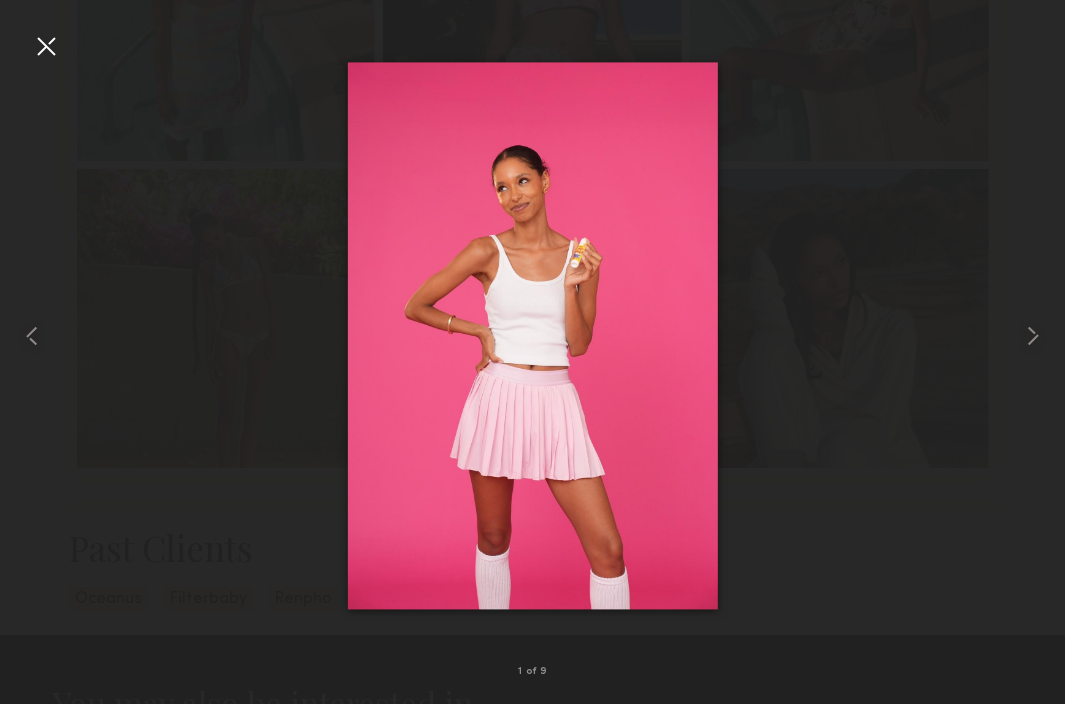 click at bounding box center (46, 46) 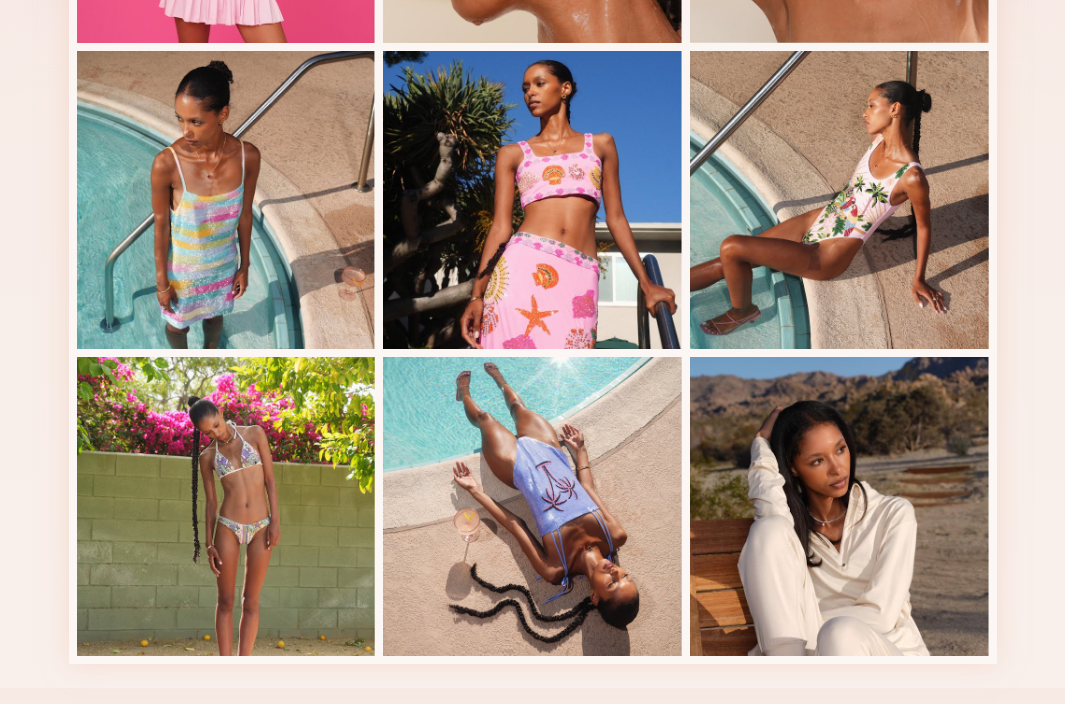 scroll, scrollTop: 921, scrollLeft: 0, axis: vertical 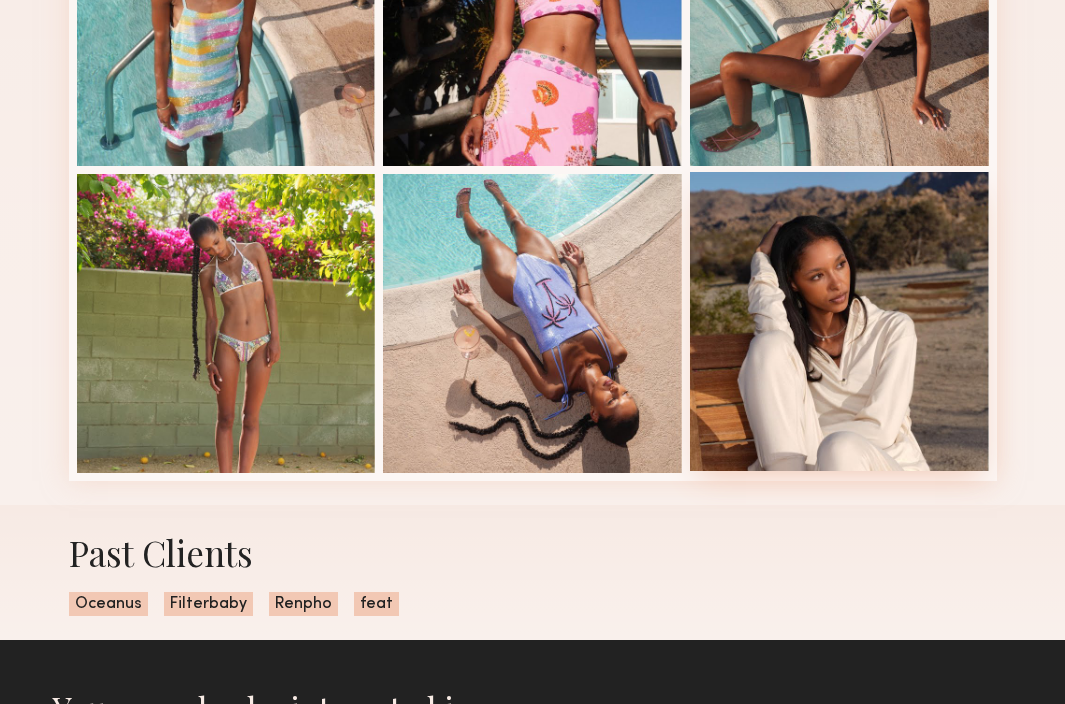 click at bounding box center [839, 321] 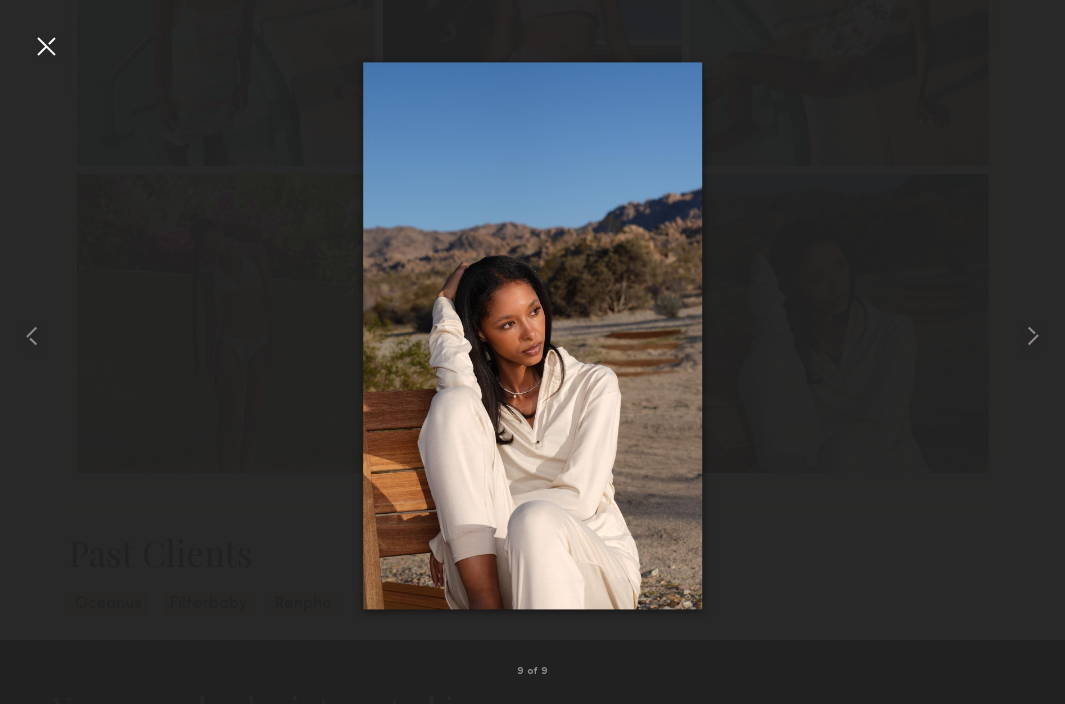 click at bounding box center (533, 335) 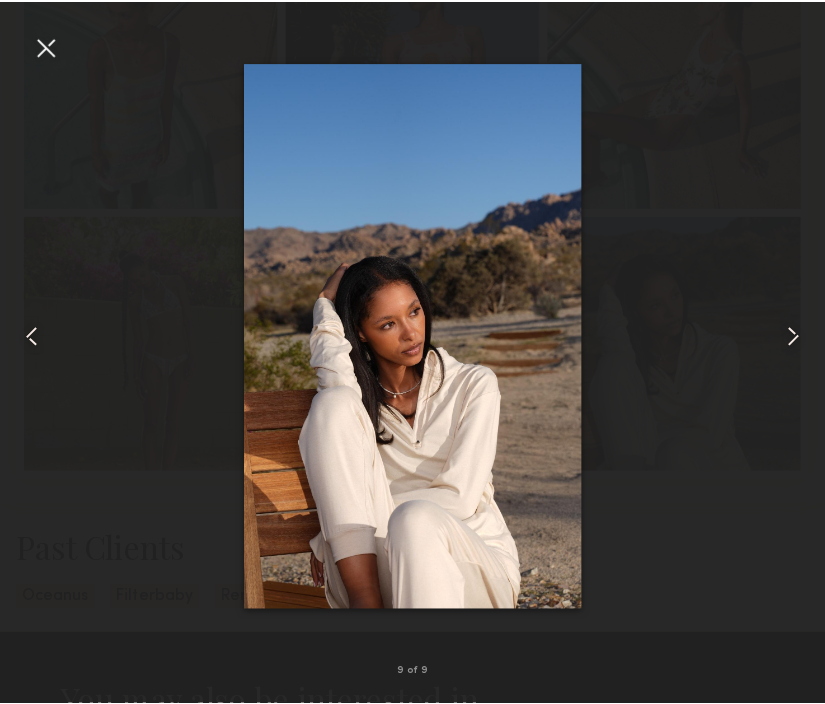 scroll, scrollTop: 855, scrollLeft: 0, axis: vertical 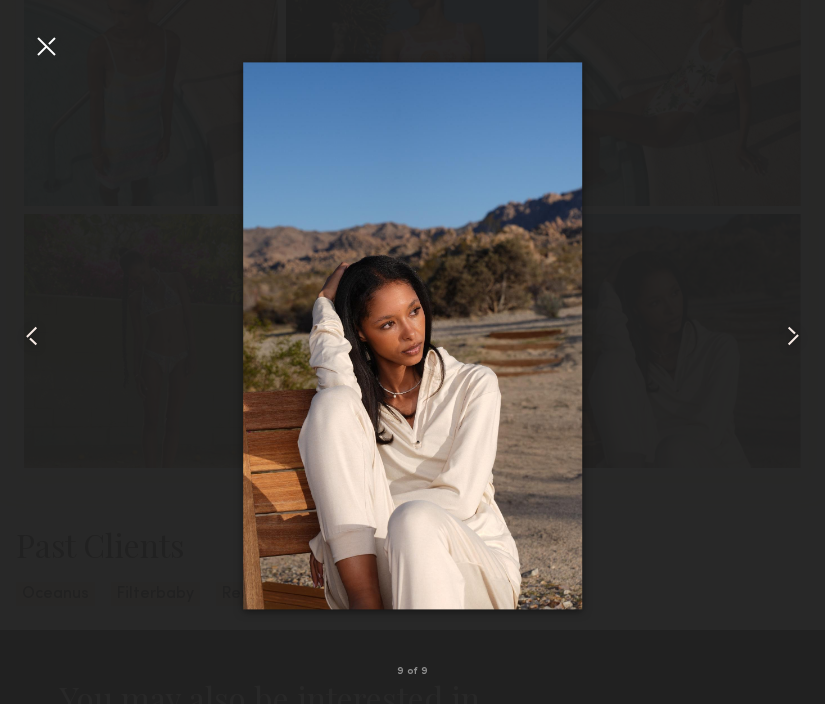 click at bounding box center [413, 335] 